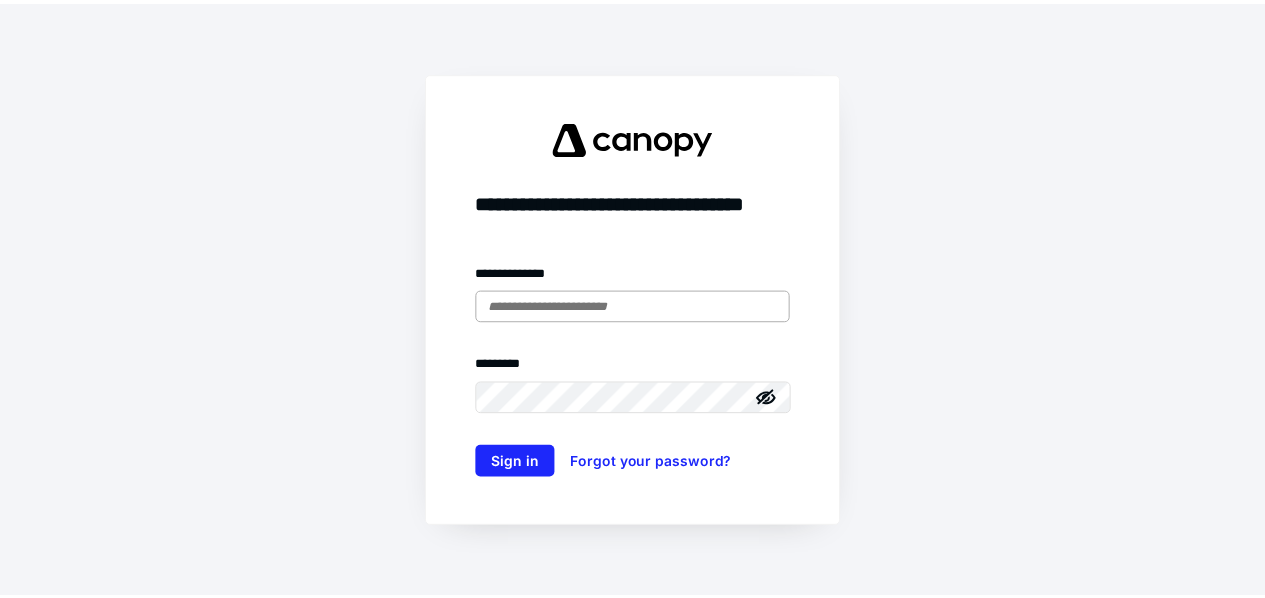 scroll, scrollTop: 0, scrollLeft: 0, axis: both 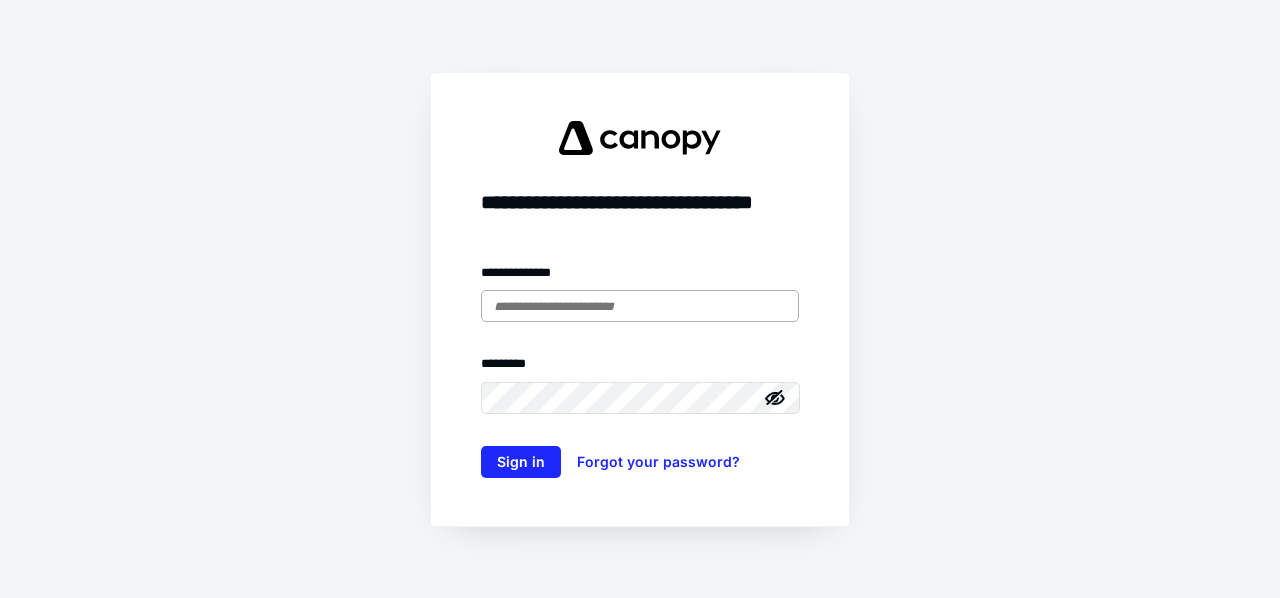 click at bounding box center (640, 306) 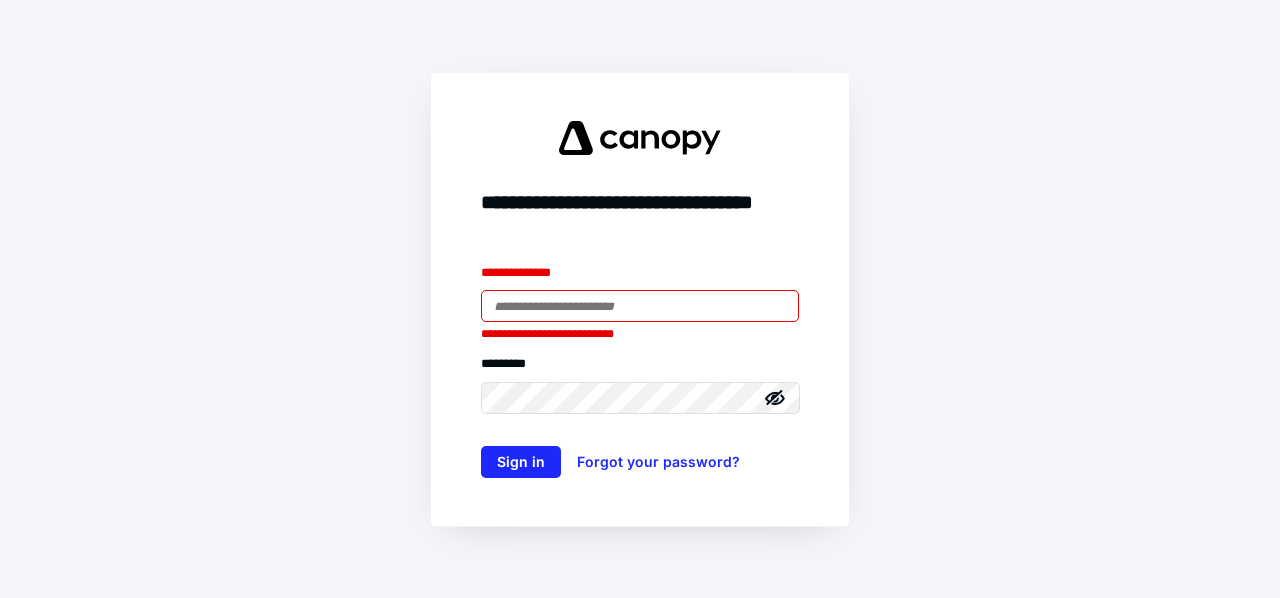 type on "**********" 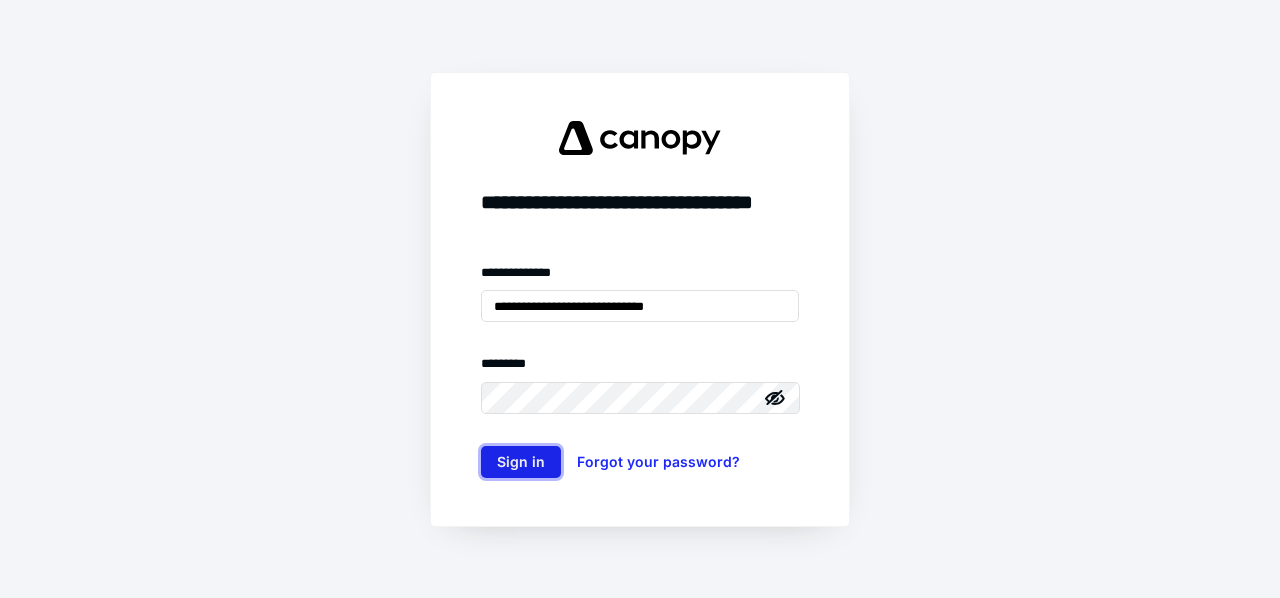 click on "Sign in" at bounding box center [521, 462] 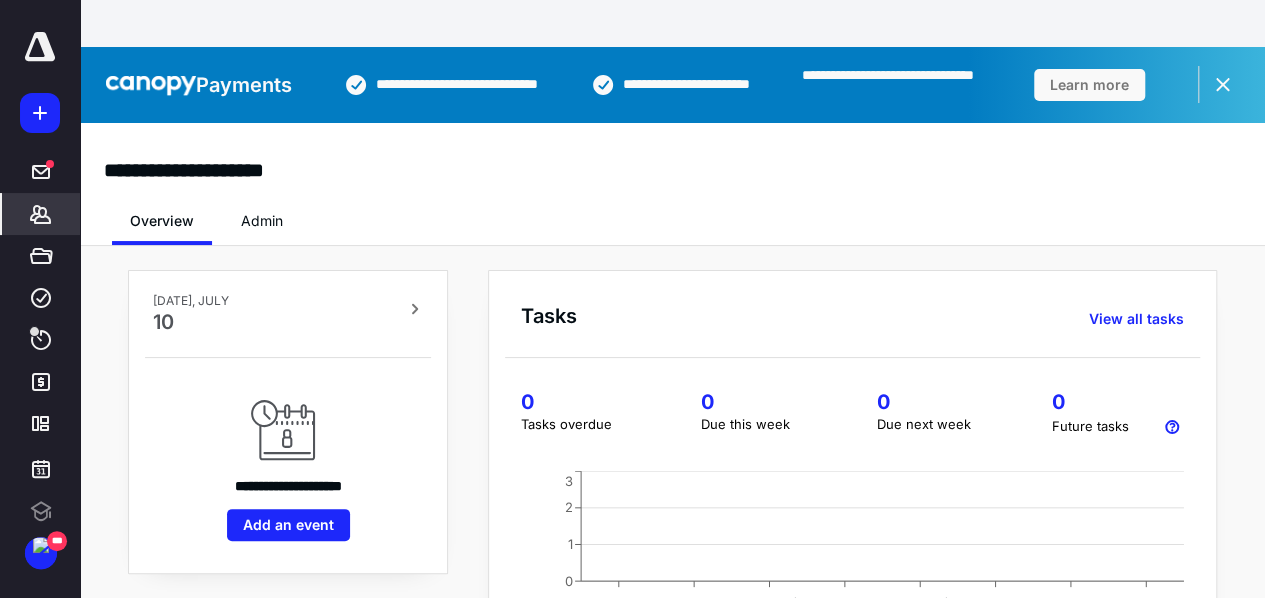 scroll, scrollTop: 0, scrollLeft: 0, axis: both 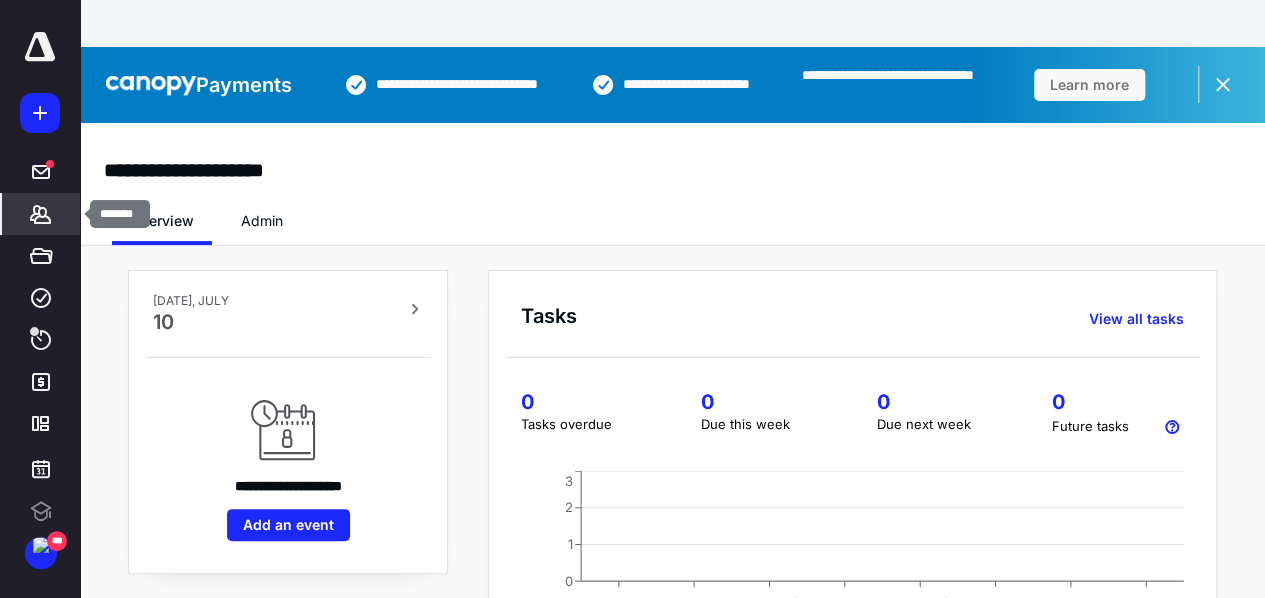 click on "*******" at bounding box center [41, 214] 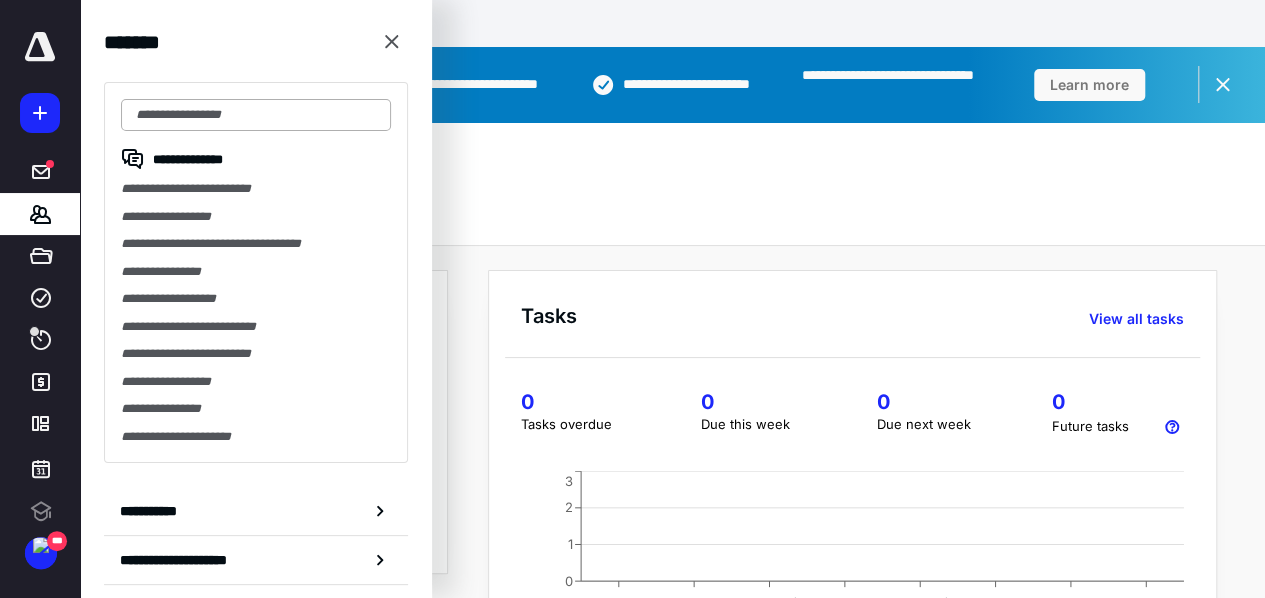 click at bounding box center (256, 115) 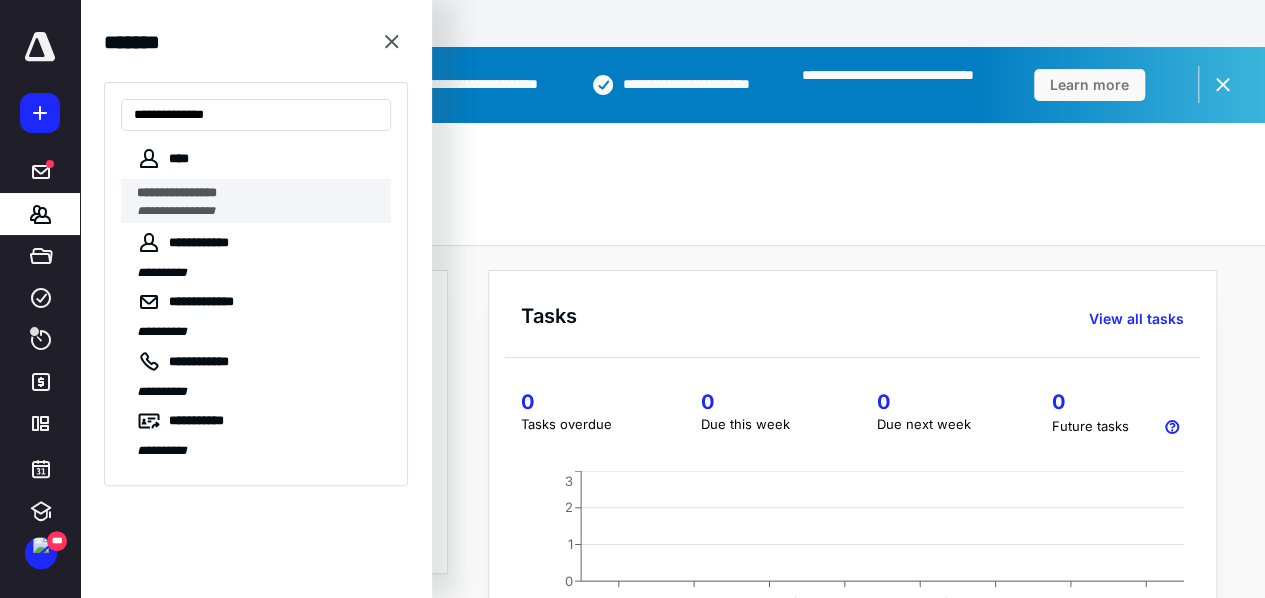type on "**********" 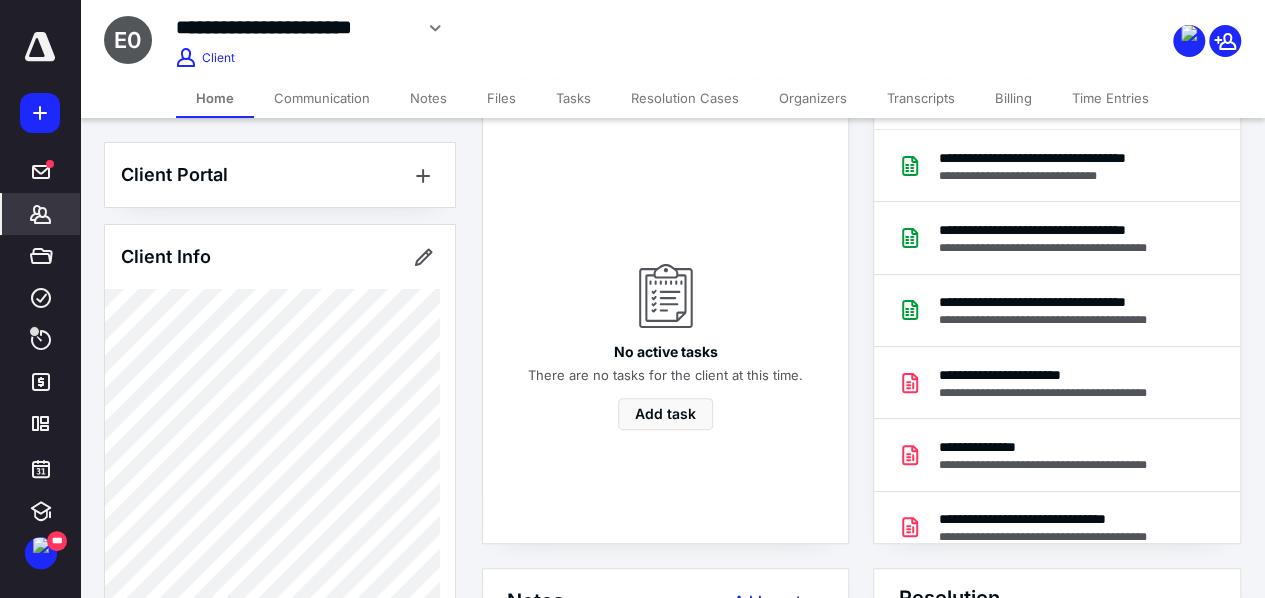 scroll, scrollTop: 100, scrollLeft: 0, axis: vertical 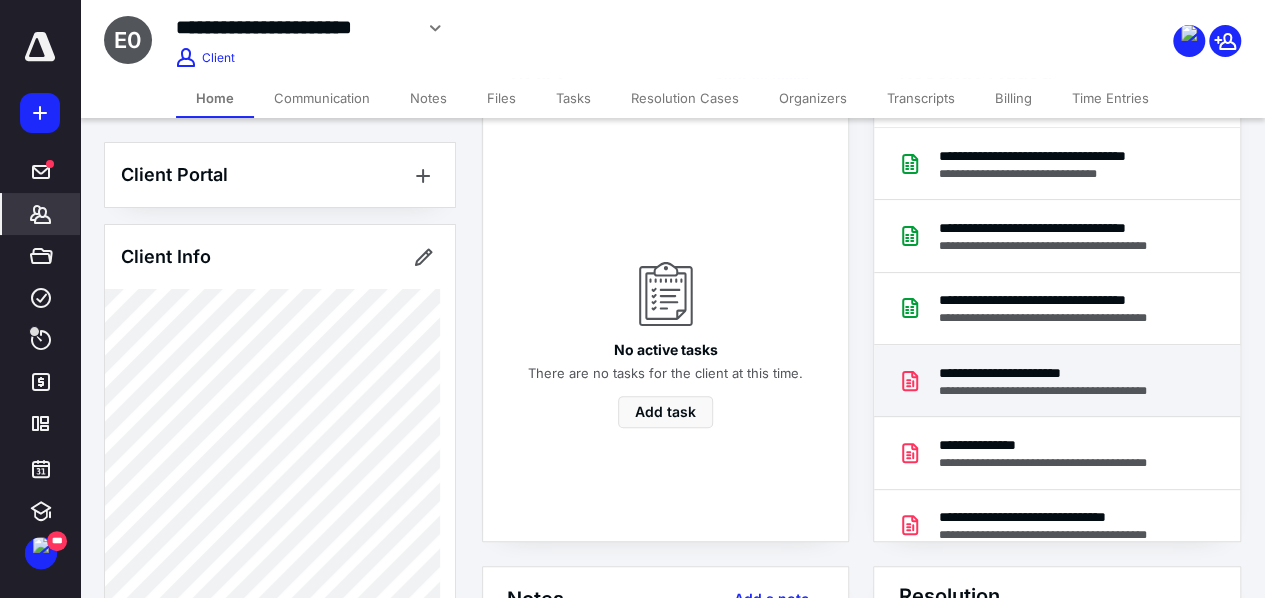 click on "**********" at bounding box center (1056, 381) 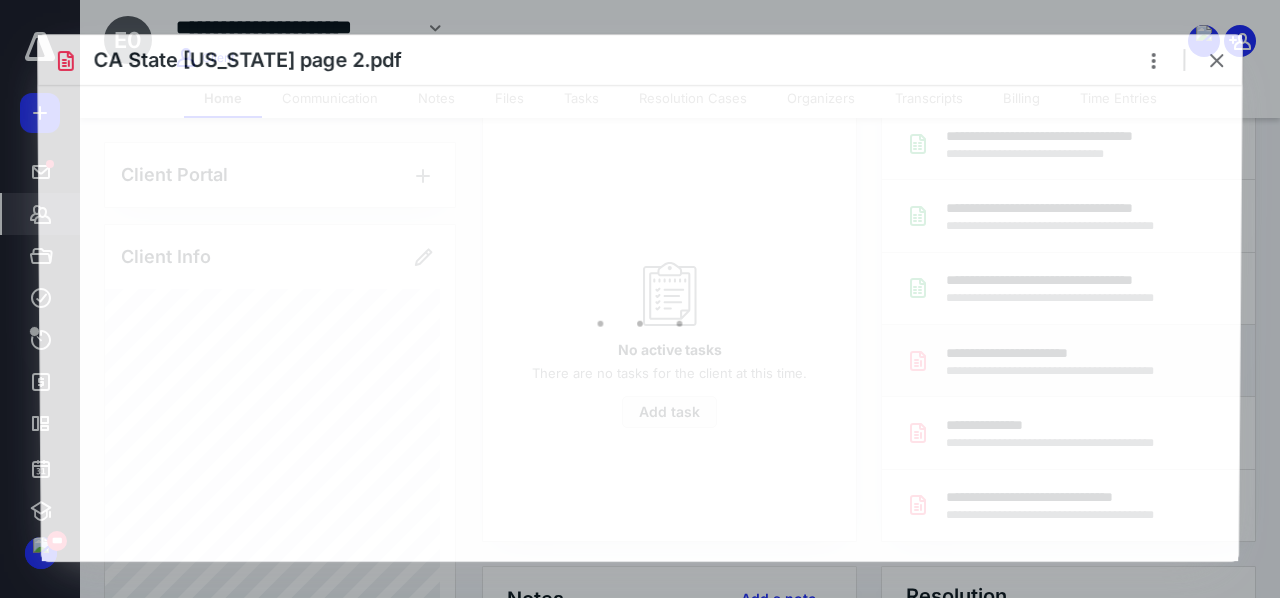 scroll, scrollTop: 0, scrollLeft: 0, axis: both 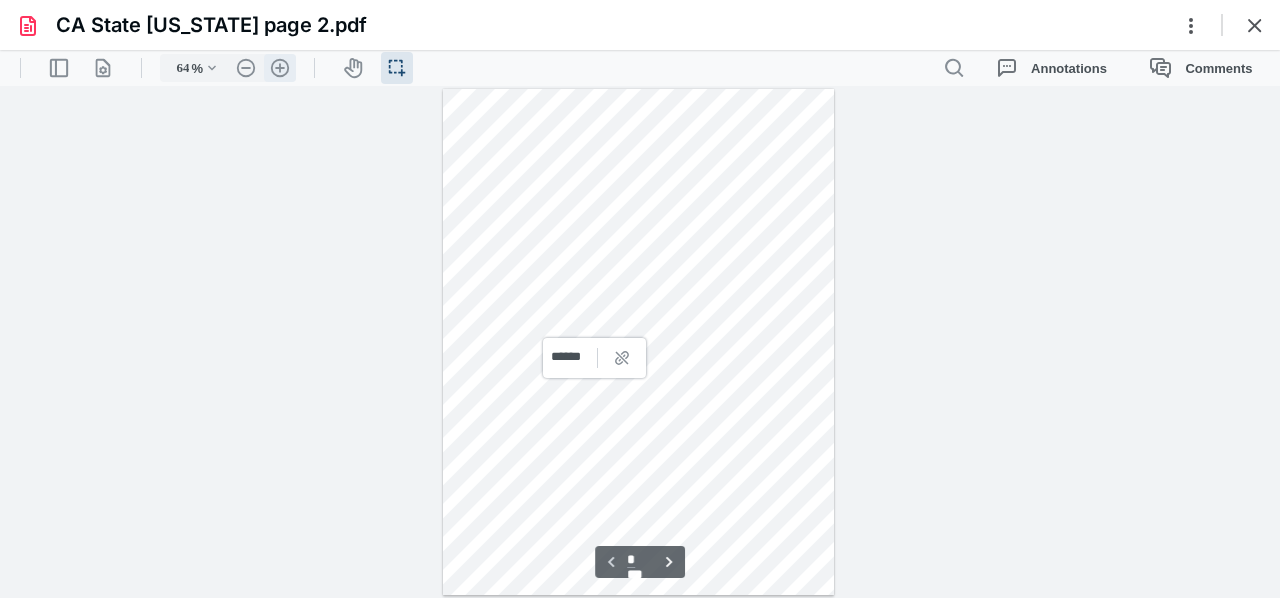 click on ".cls-1{fill:#abb0c4;} icon - header - zoom - in - line" at bounding box center (280, 68) 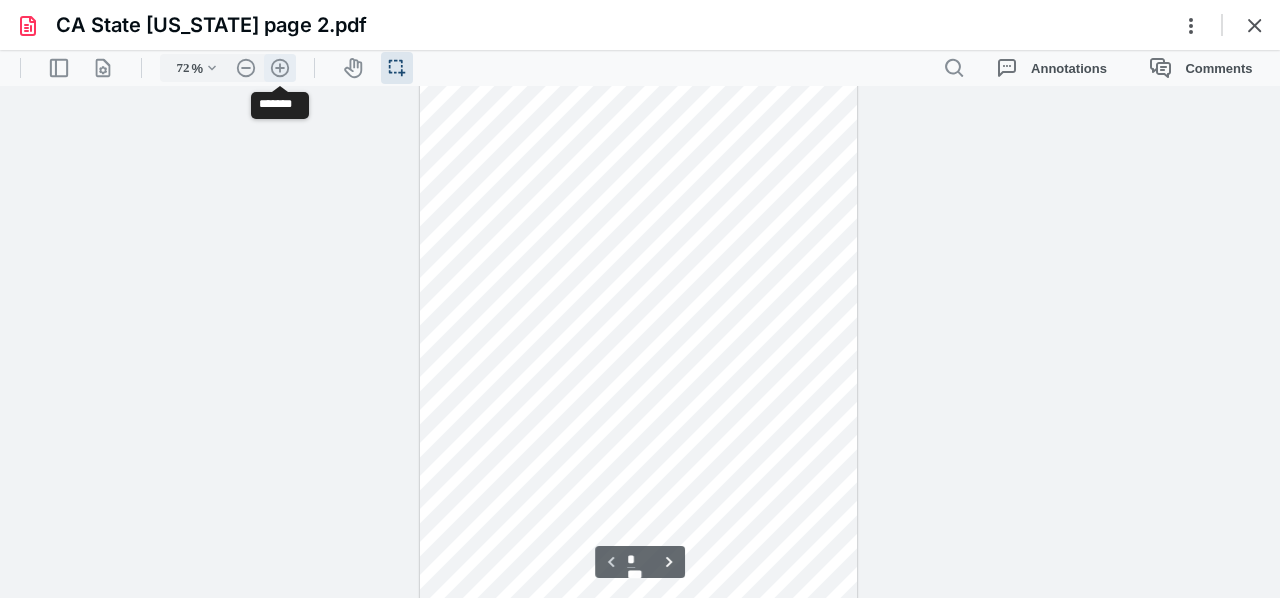 click on ".cls-1{fill:#abb0c4;} icon - header - zoom - in - line" at bounding box center [280, 68] 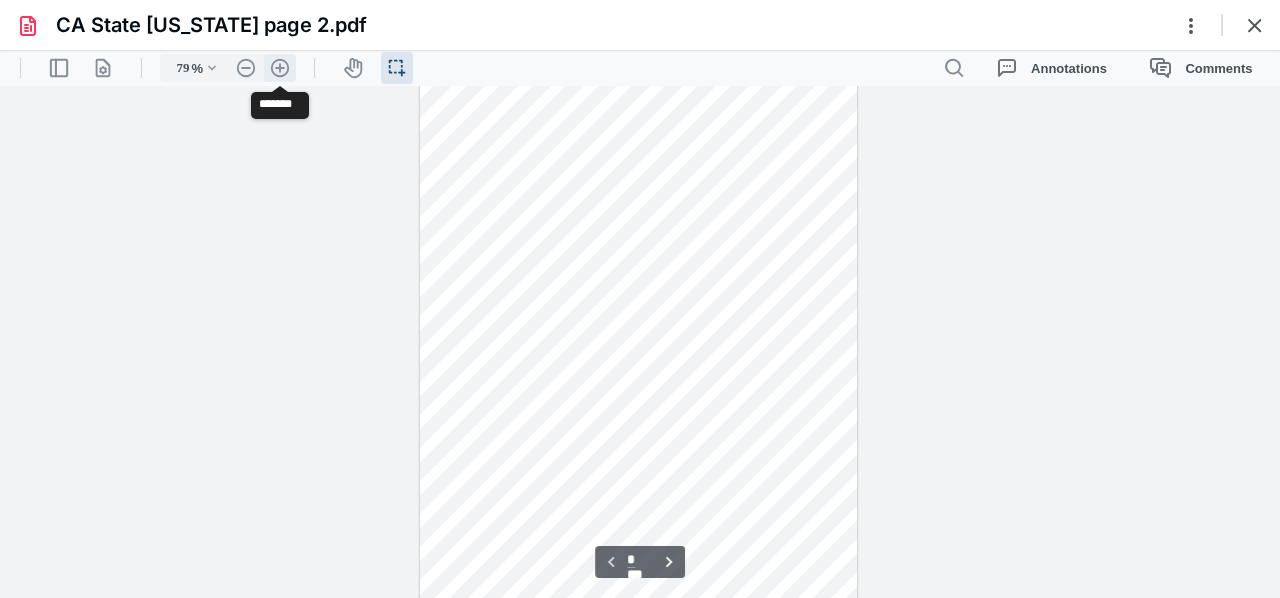 click on ".cls-1{fill:#abb0c4;} icon - header - zoom - in - line" at bounding box center (280, 68) 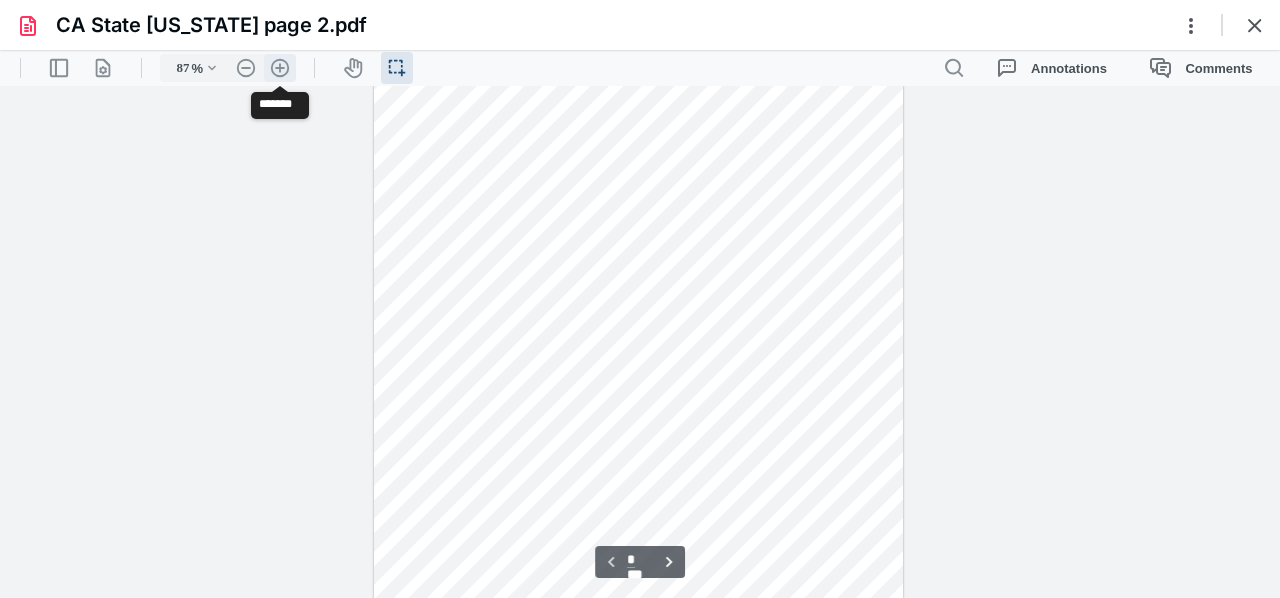 click on ".cls-1{fill:#abb0c4;} icon - header - zoom - in - line" at bounding box center [280, 68] 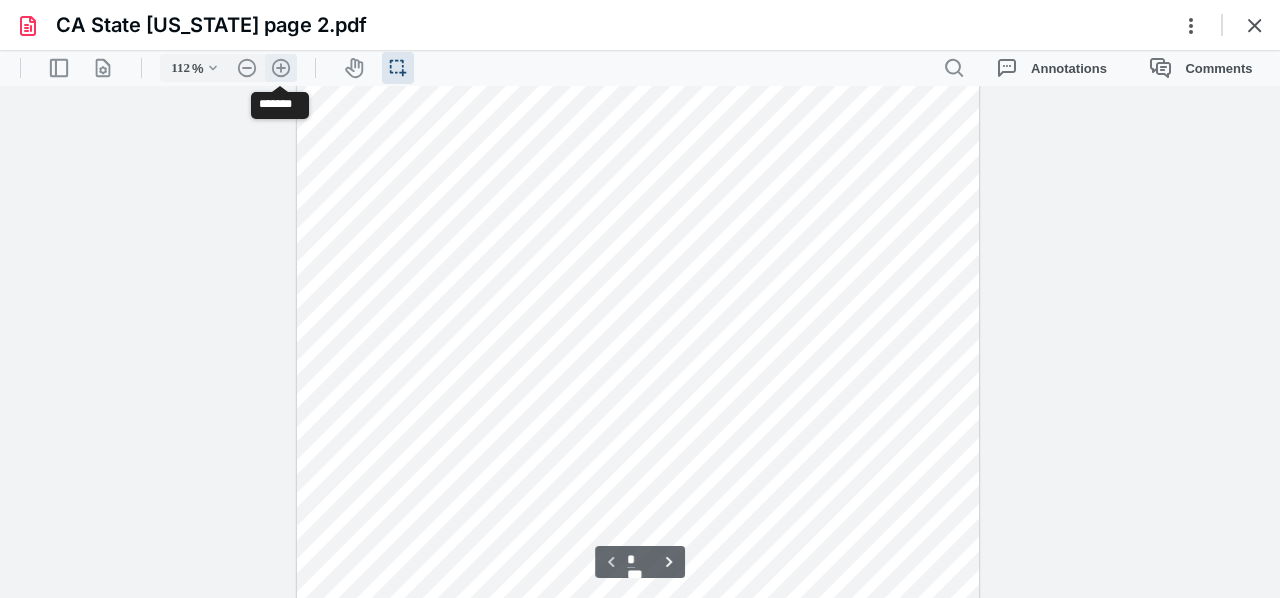 click on ".cls-1{fill:#abb0c4;} icon - header - zoom - in - line" at bounding box center (281, 68) 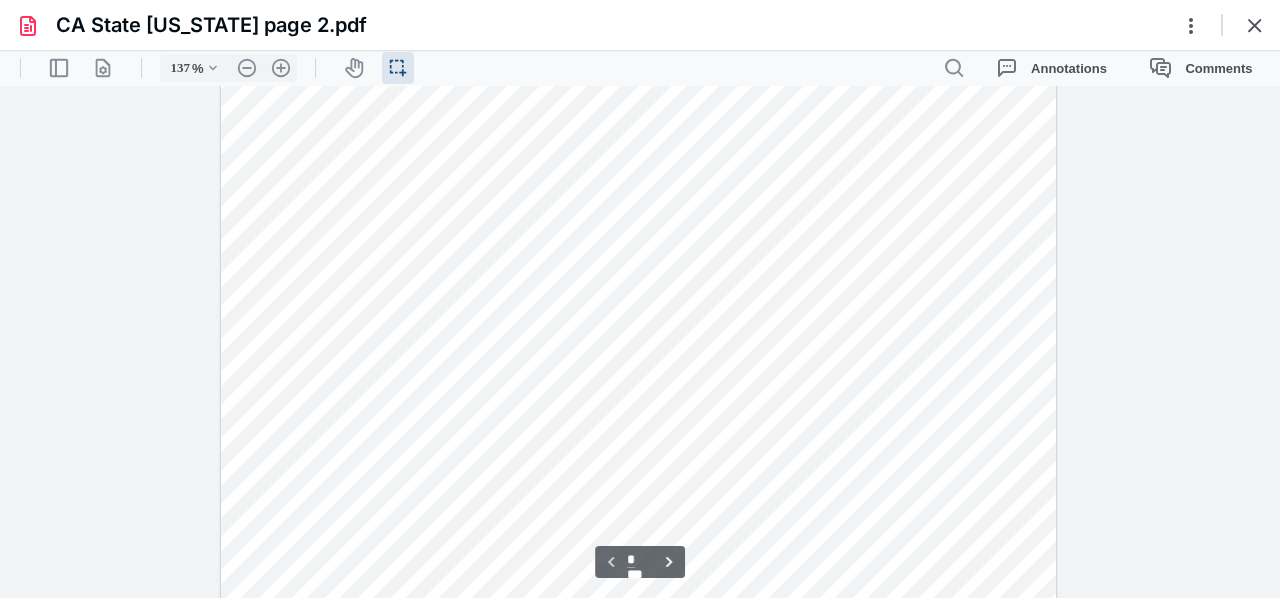 scroll, scrollTop: 400, scrollLeft: 0, axis: vertical 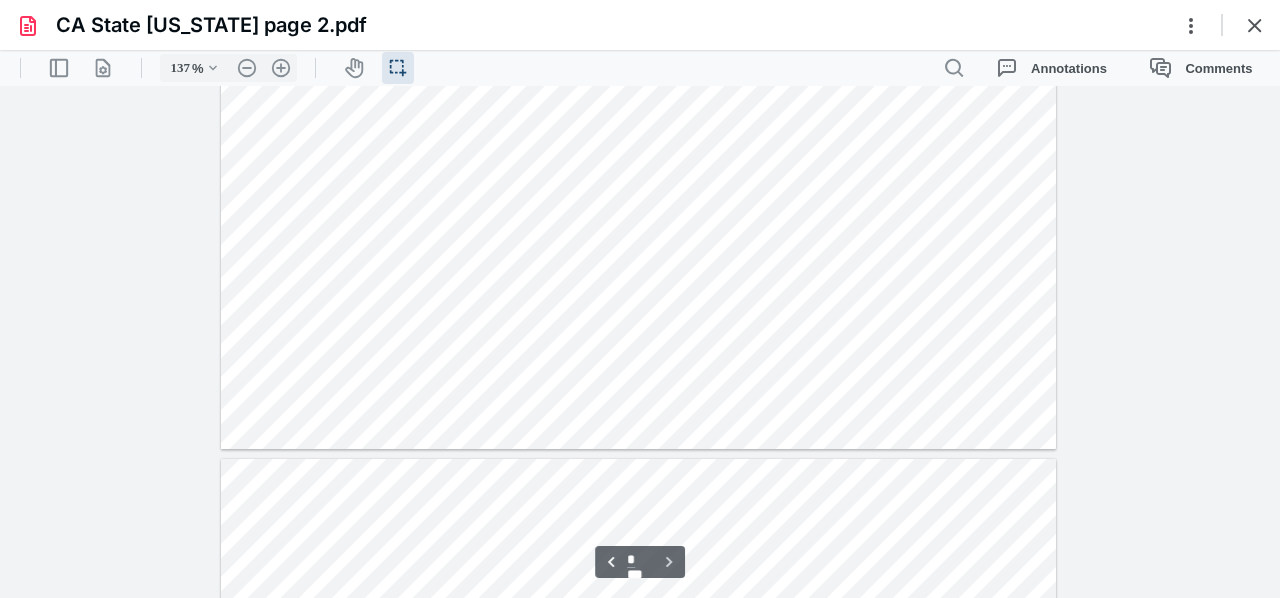 type on "*" 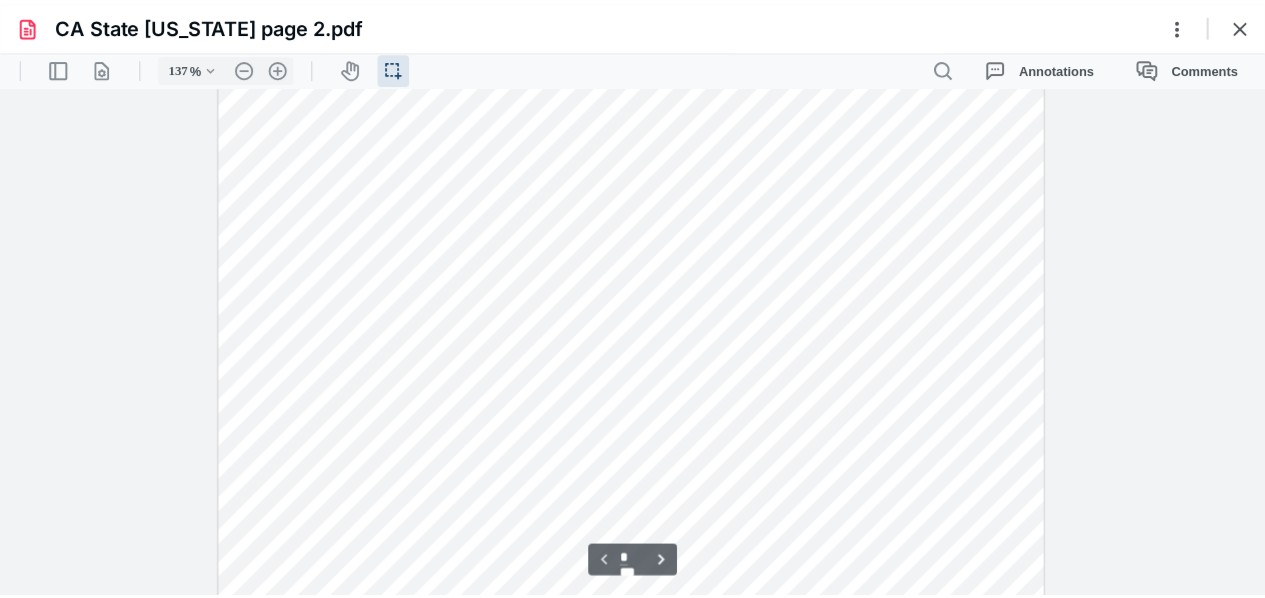 scroll, scrollTop: 0, scrollLeft: 0, axis: both 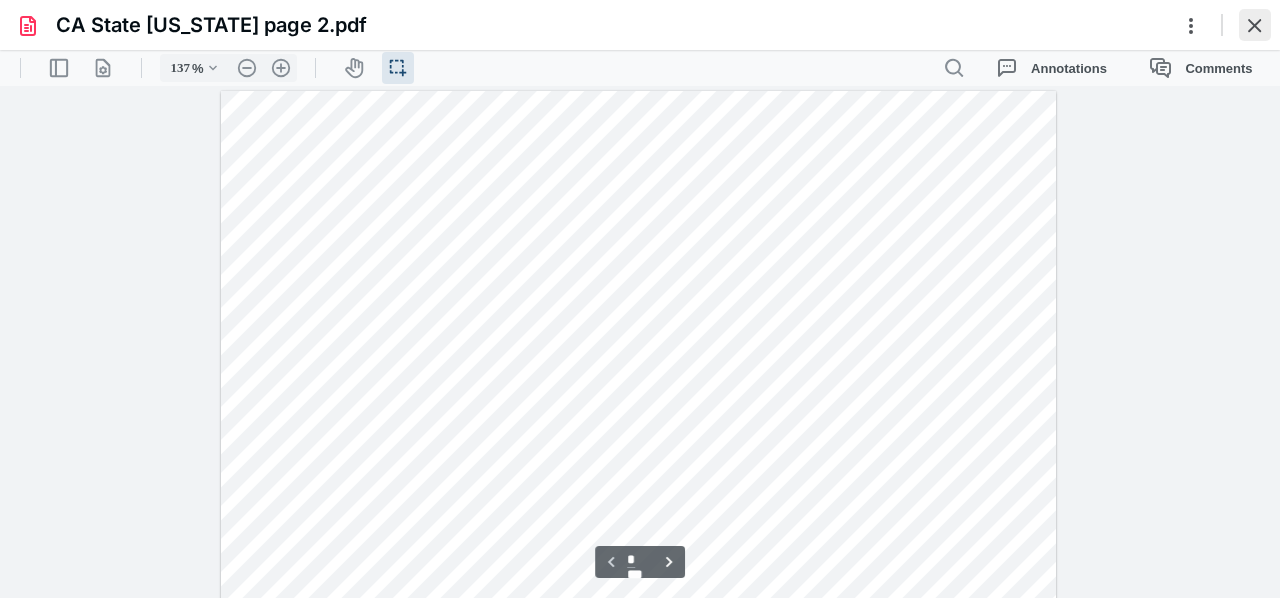 click at bounding box center [1255, 25] 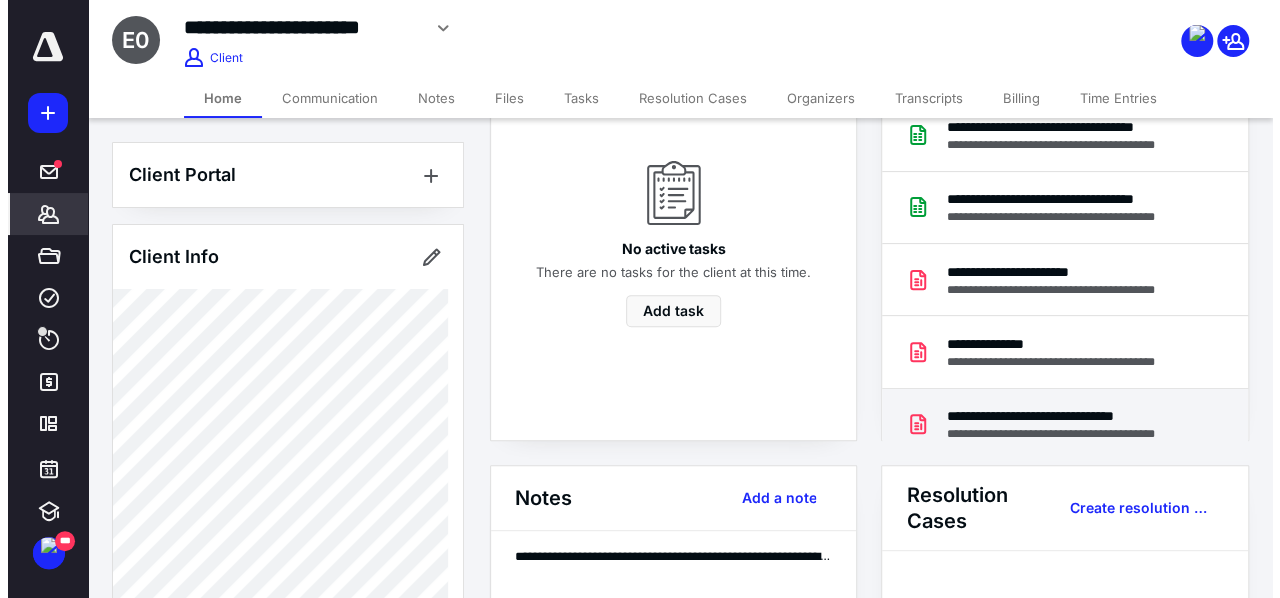 scroll, scrollTop: 200, scrollLeft: 0, axis: vertical 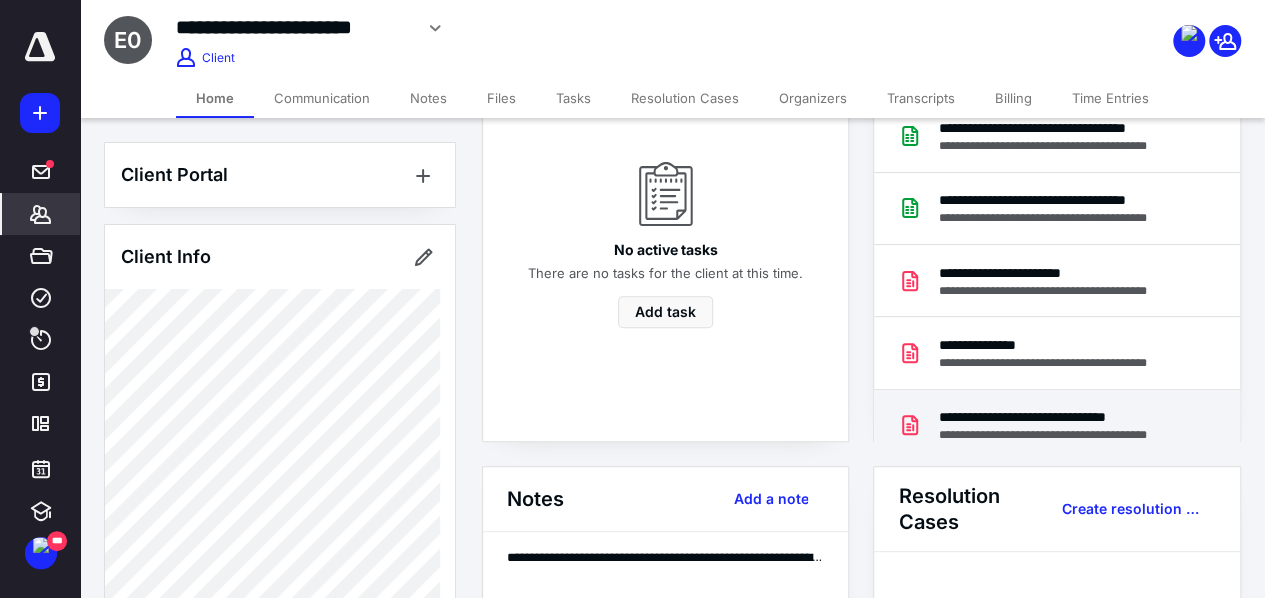 click on "**********" at bounding box center (1063, 417) 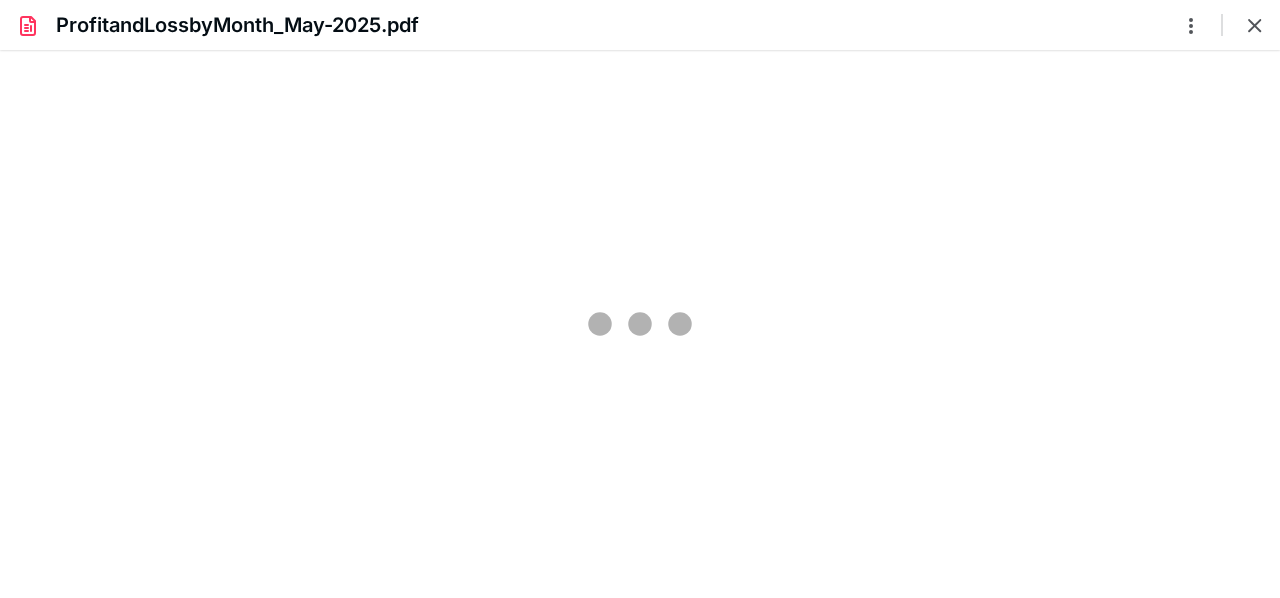 scroll, scrollTop: 0, scrollLeft: 0, axis: both 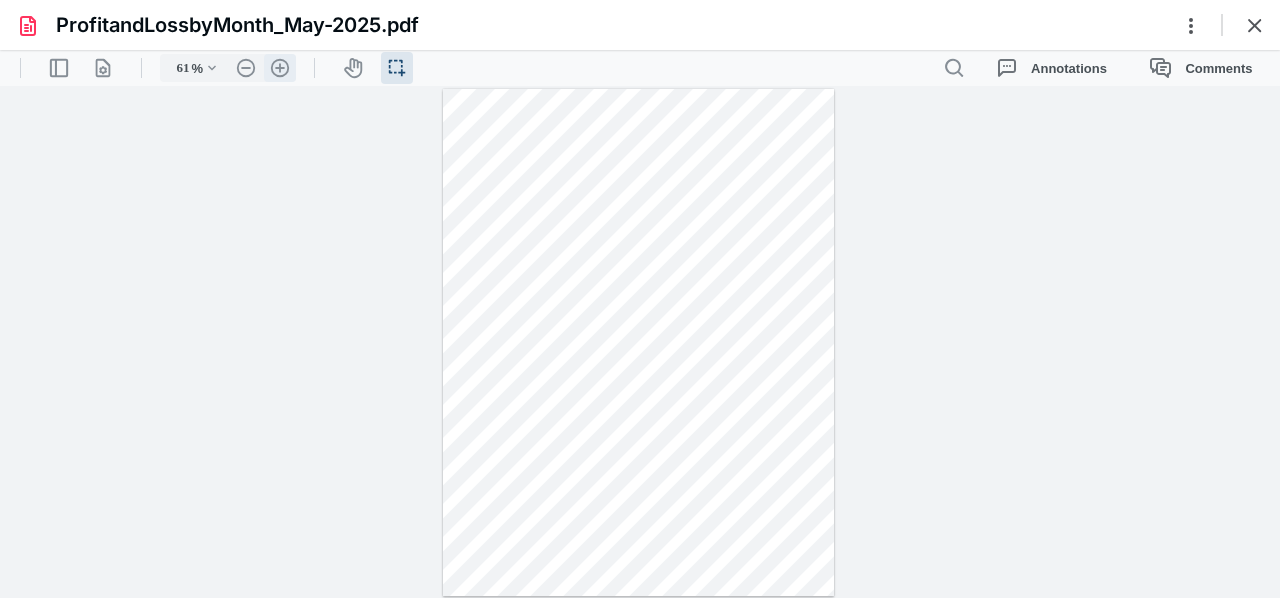 click on ".cls-1{fill:#abb0c4;} icon - header - zoom - in - line" at bounding box center [280, 68] 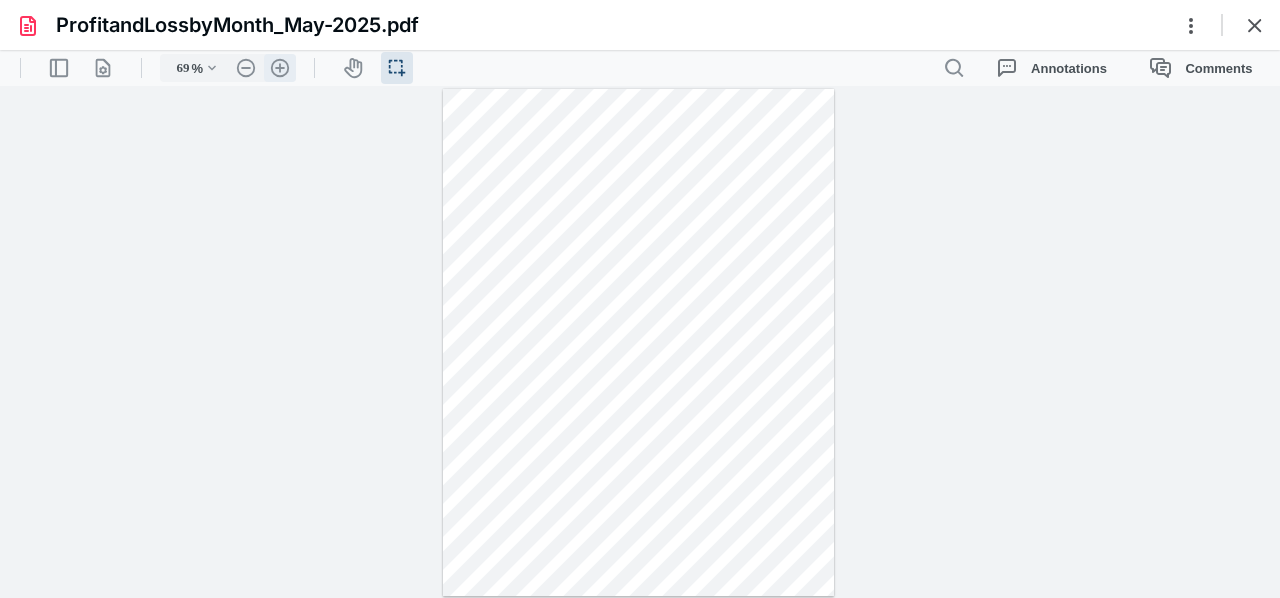 click on ".cls-1{fill:#abb0c4;} icon - header - zoom - in - line" at bounding box center (280, 68) 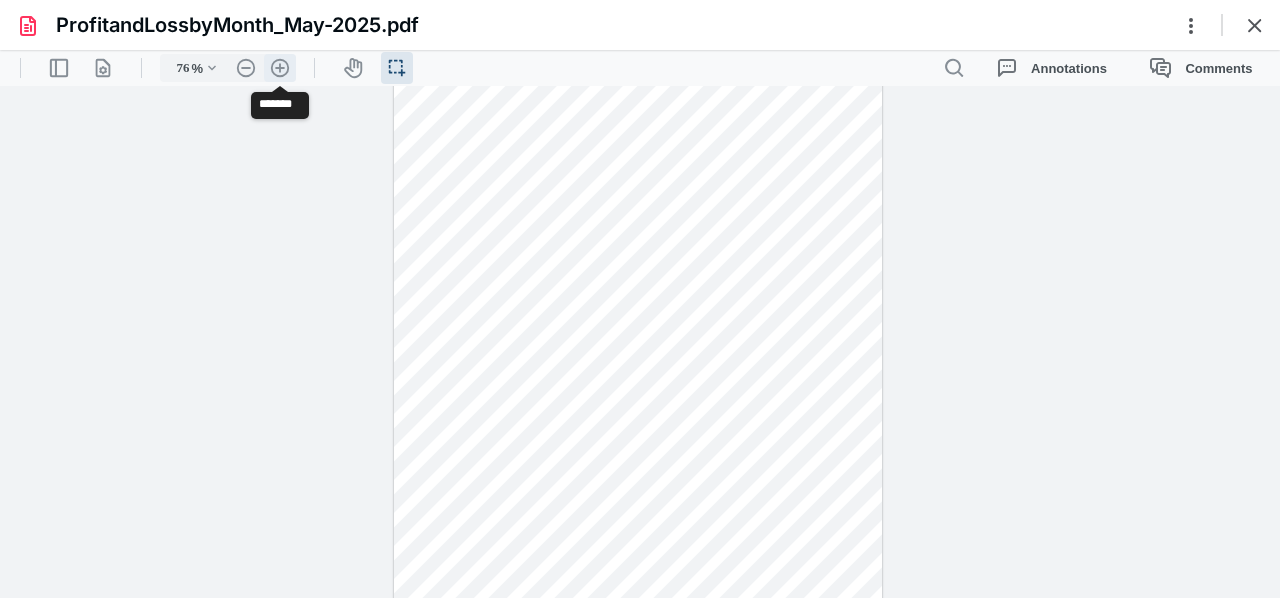 click on ".cls-1{fill:#abb0c4;} icon - header - zoom - in - line" at bounding box center (280, 68) 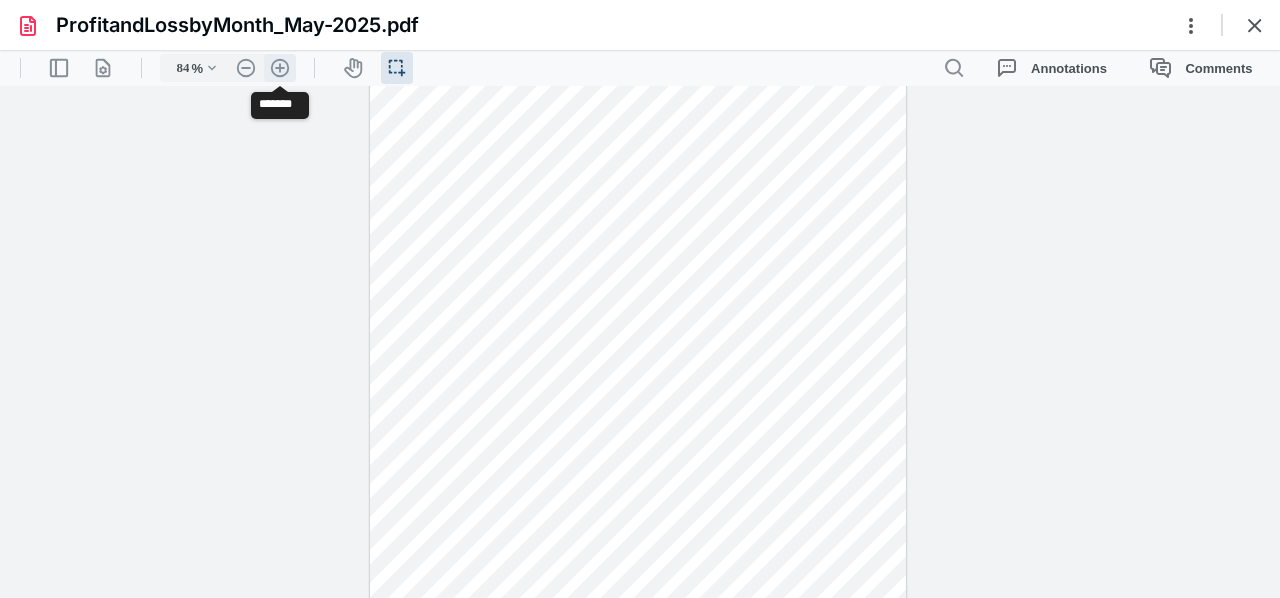 click on ".cls-1{fill:#abb0c4;} icon - header - zoom - in - line" at bounding box center (280, 68) 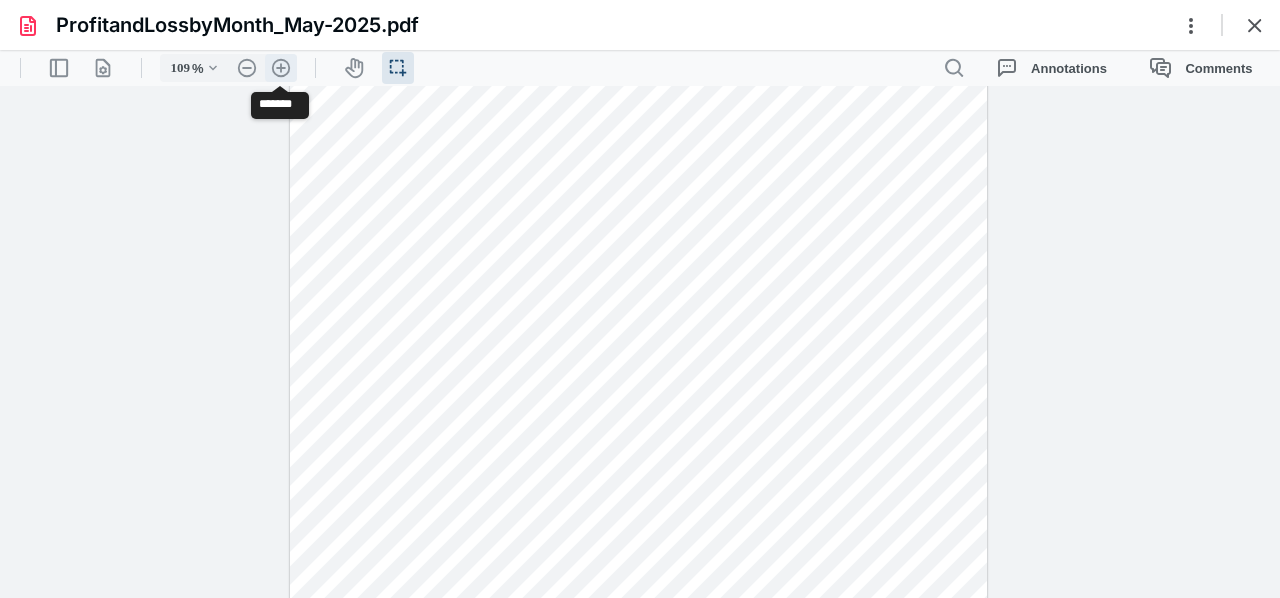click on ".cls-1{fill:#abb0c4;} icon - header - zoom - in - line" at bounding box center (281, 68) 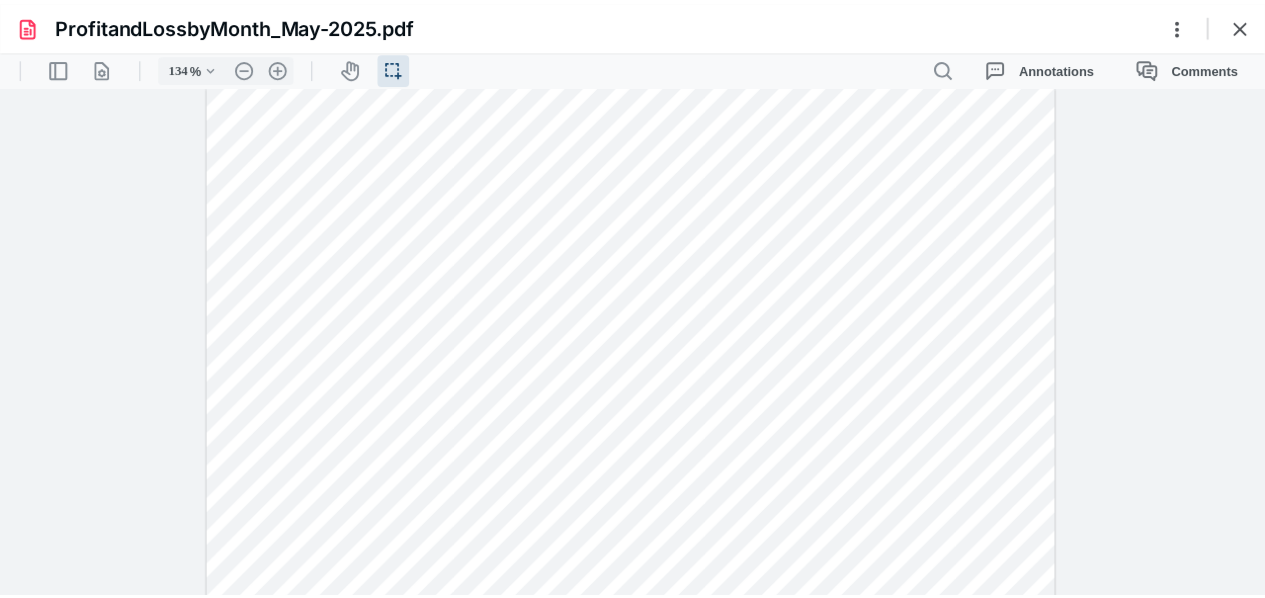 scroll, scrollTop: 0, scrollLeft: 0, axis: both 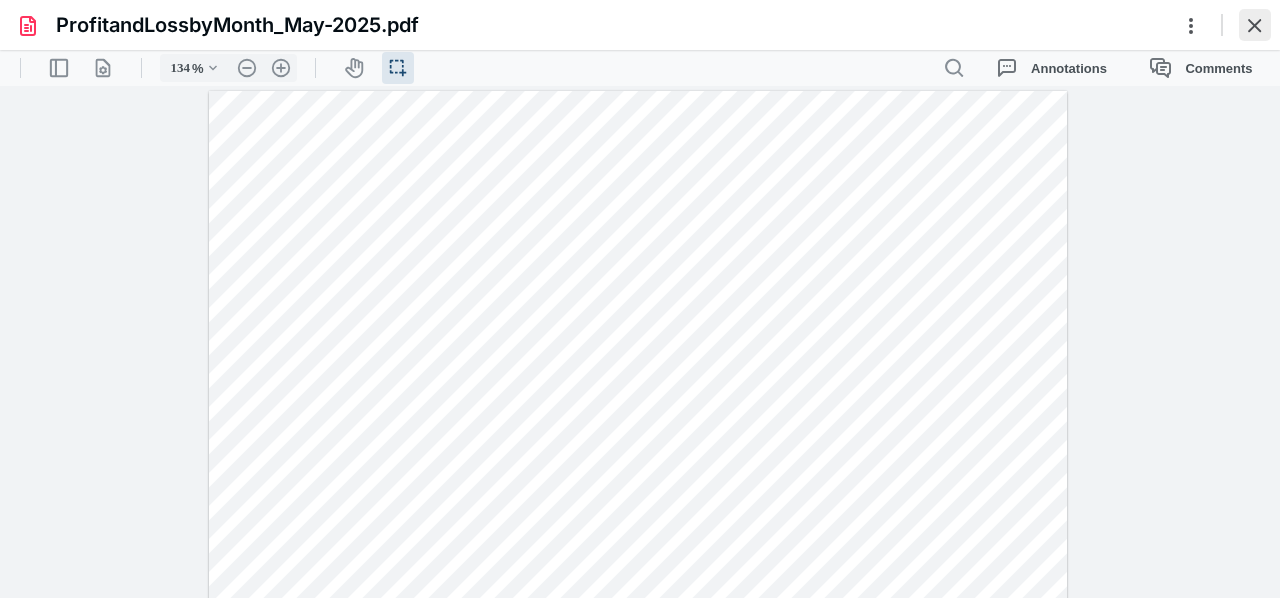 click at bounding box center (1255, 25) 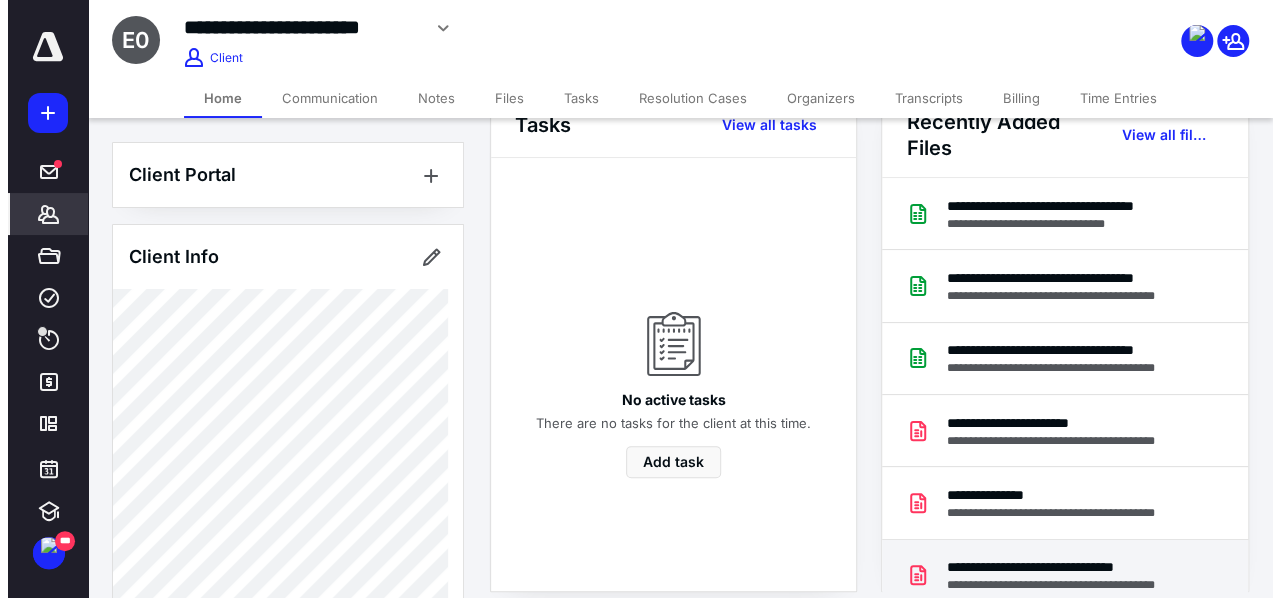scroll, scrollTop: 0, scrollLeft: 0, axis: both 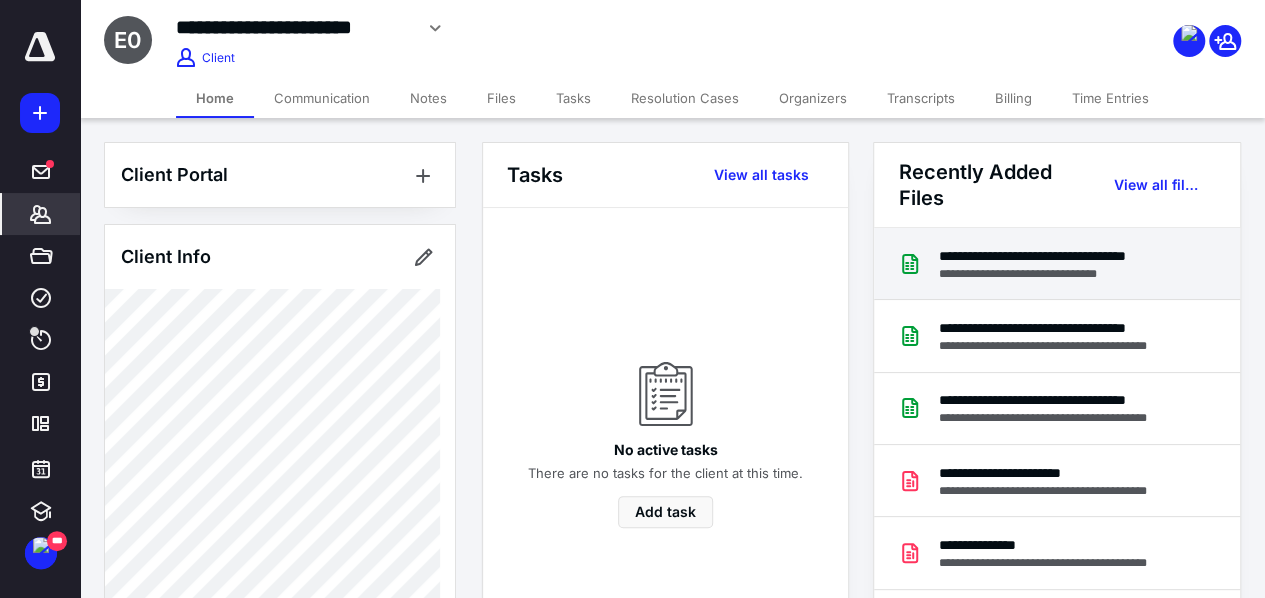 click on "**********" at bounding box center (1054, 256) 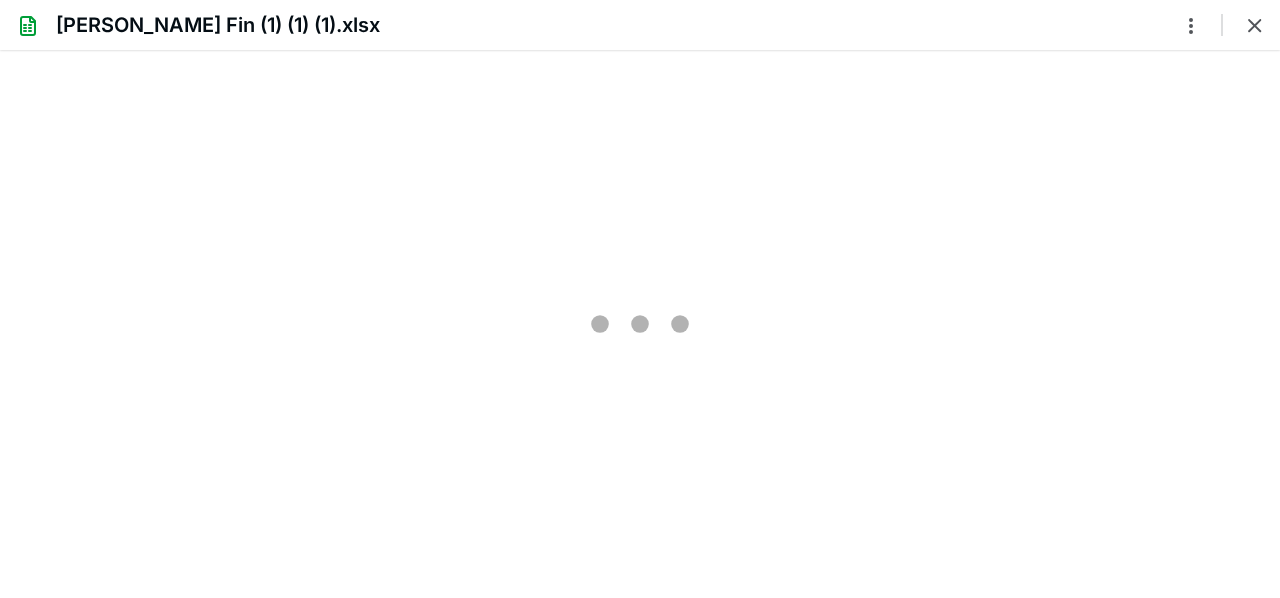 scroll, scrollTop: 0, scrollLeft: 0, axis: both 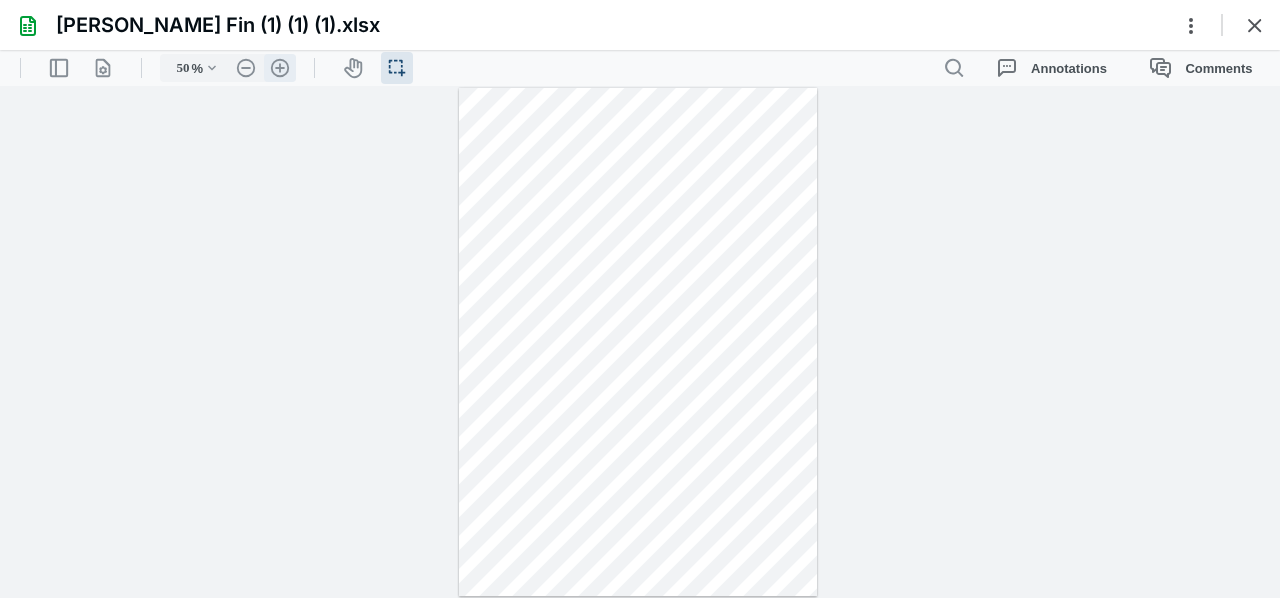 click on ".cls-1{fill:#abb0c4;} icon - header - zoom - in - line" at bounding box center (280, 68) 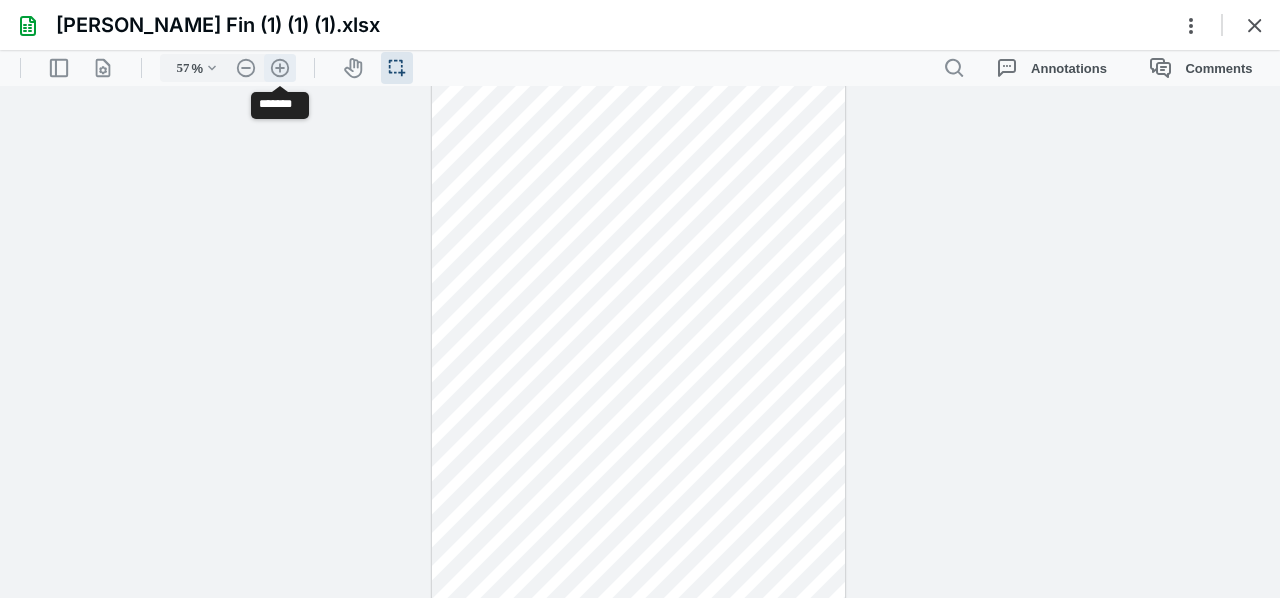 click on ".cls-1{fill:#abb0c4;} icon - header - zoom - in - line" at bounding box center [280, 68] 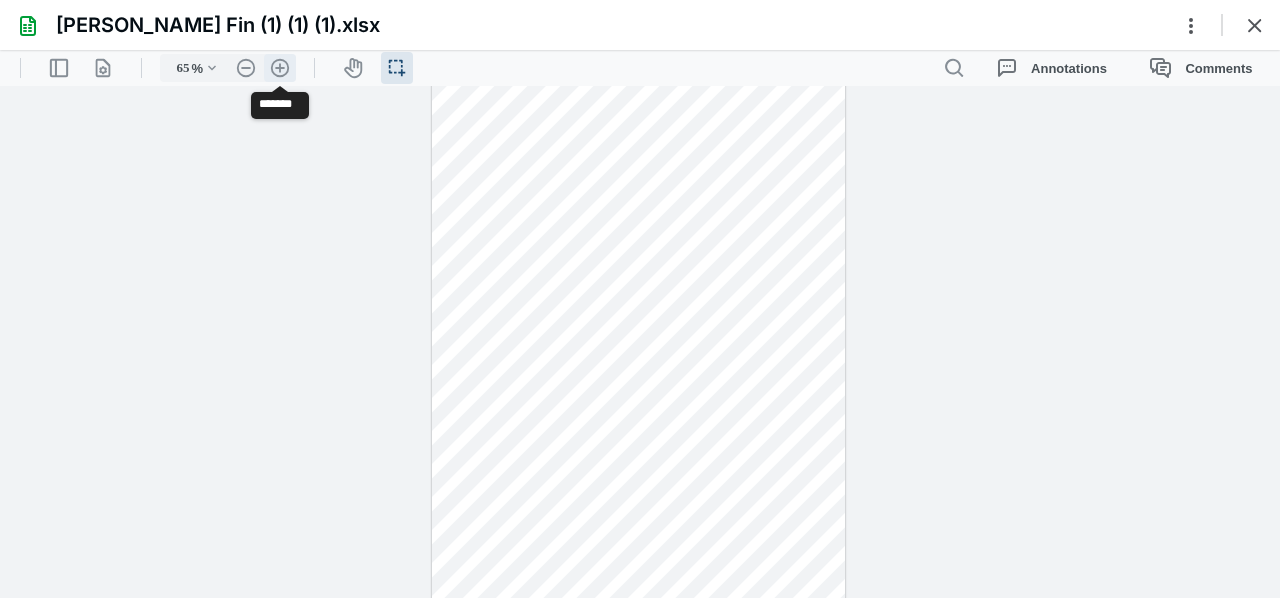 click on ".cls-1{fill:#abb0c4;} icon - header - zoom - in - line" at bounding box center [280, 68] 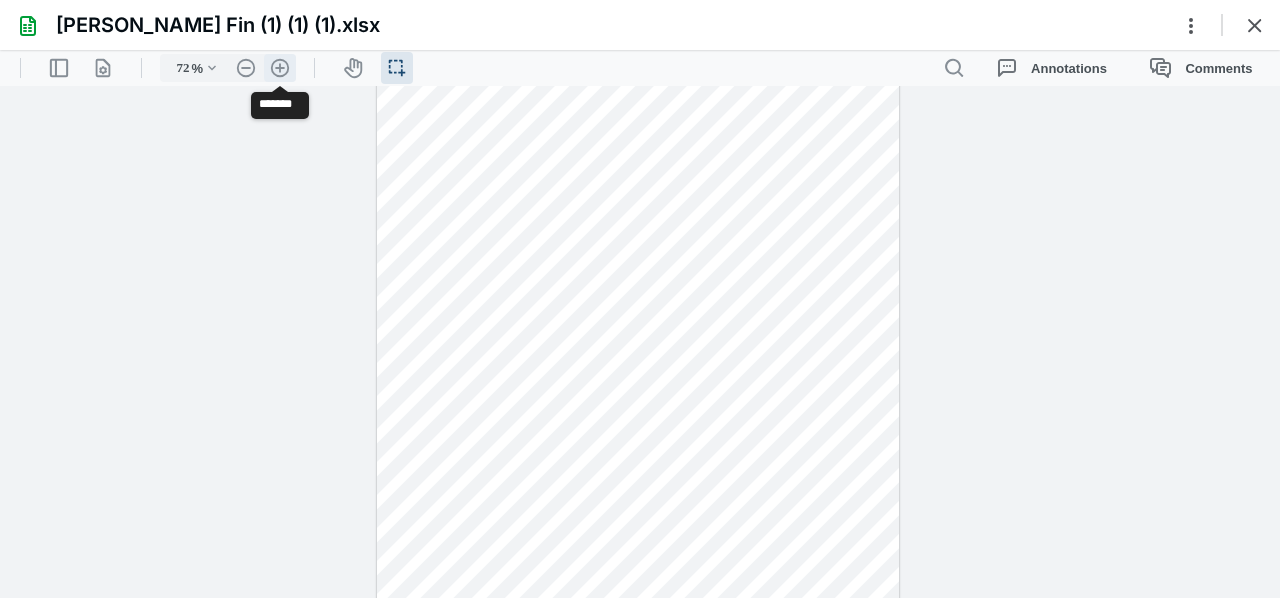 click on ".cls-1{fill:#abb0c4;} icon - header - zoom - in - line" at bounding box center [280, 68] 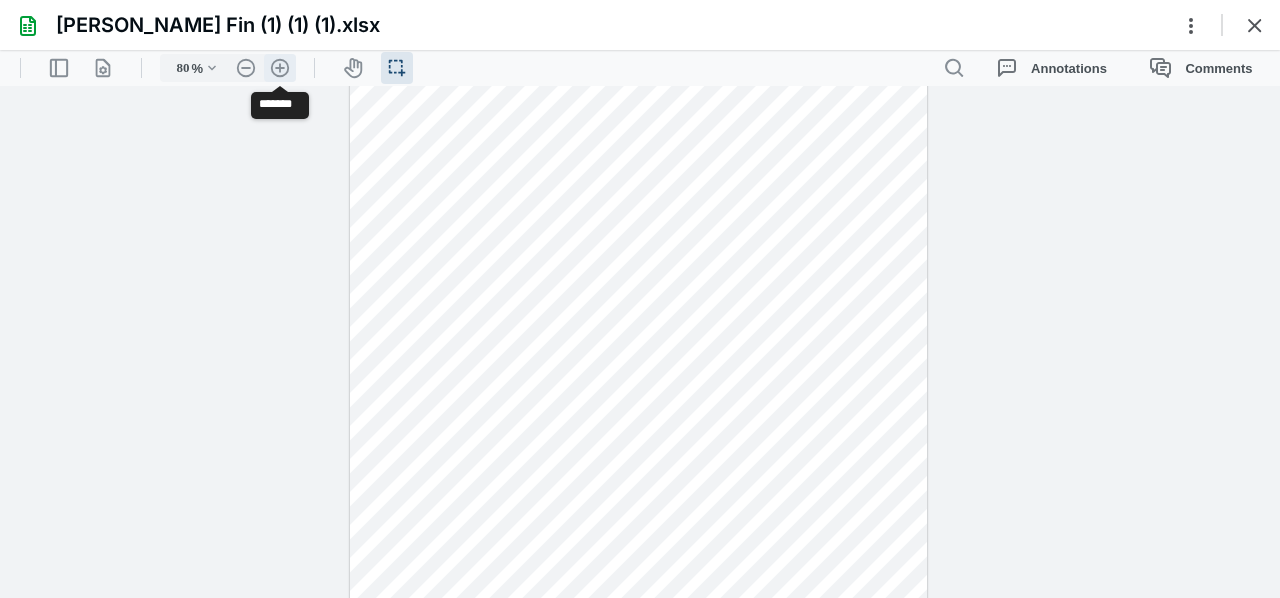 click on ".cls-1{fill:#abb0c4;} icon - header - zoom - in - line" at bounding box center [280, 68] 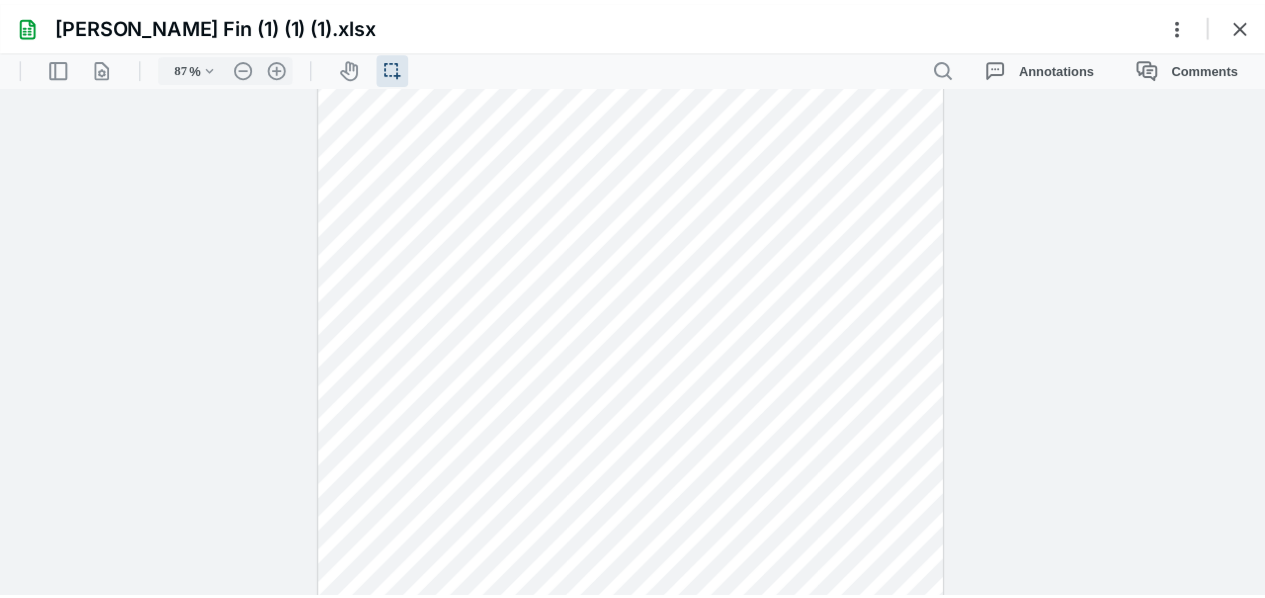 scroll, scrollTop: 0, scrollLeft: 0, axis: both 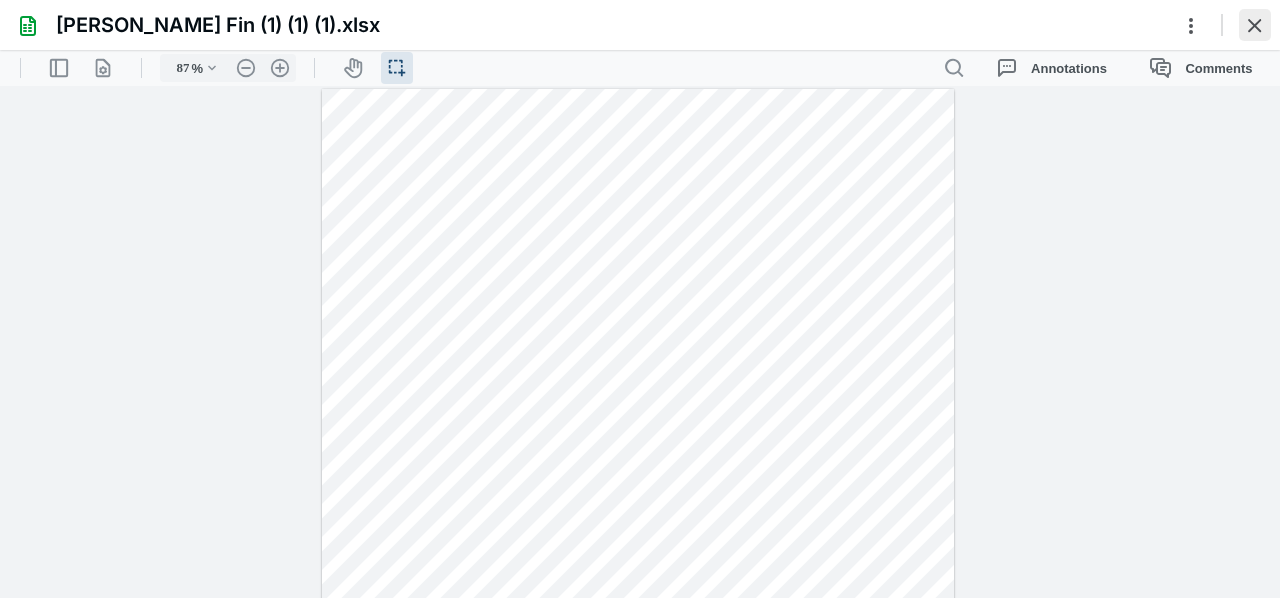 click at bounding box center [1255, 25] 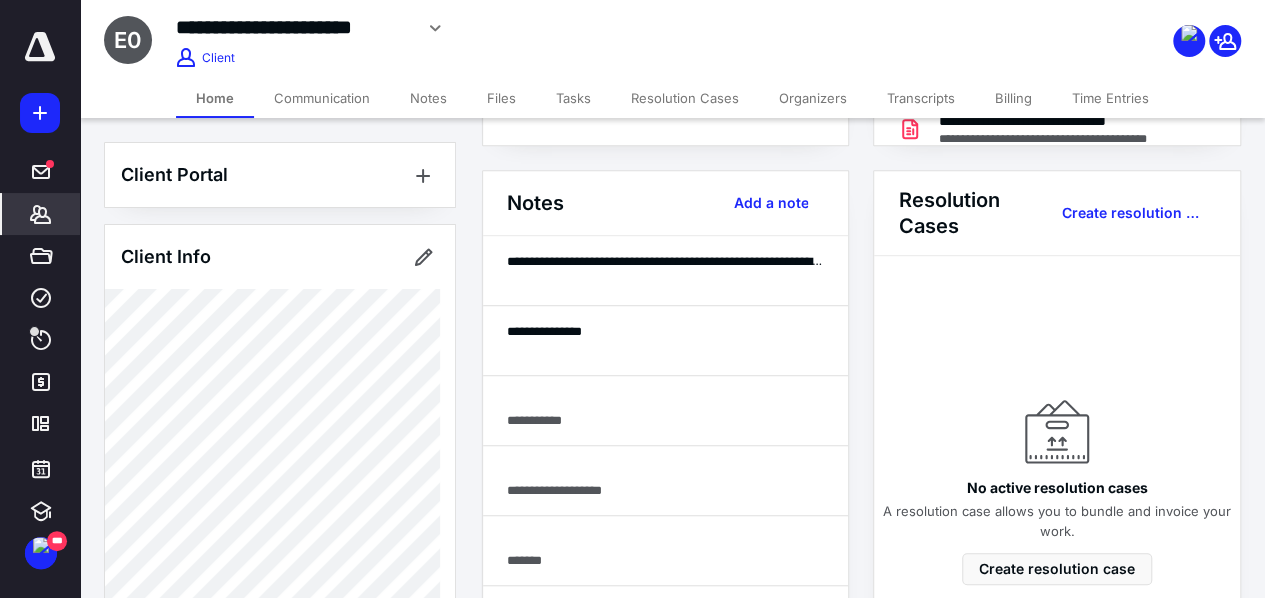 scroll, scrollTop: 500, scrollLeft: 0, axis: vertical 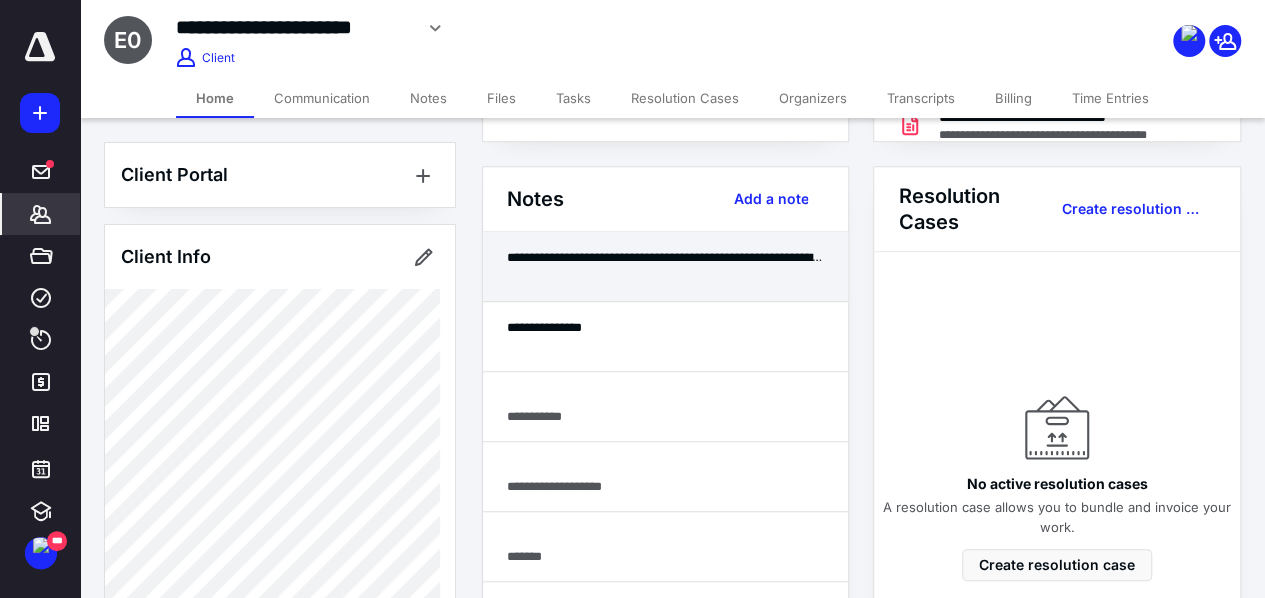 click at bounding box center (665, 276) 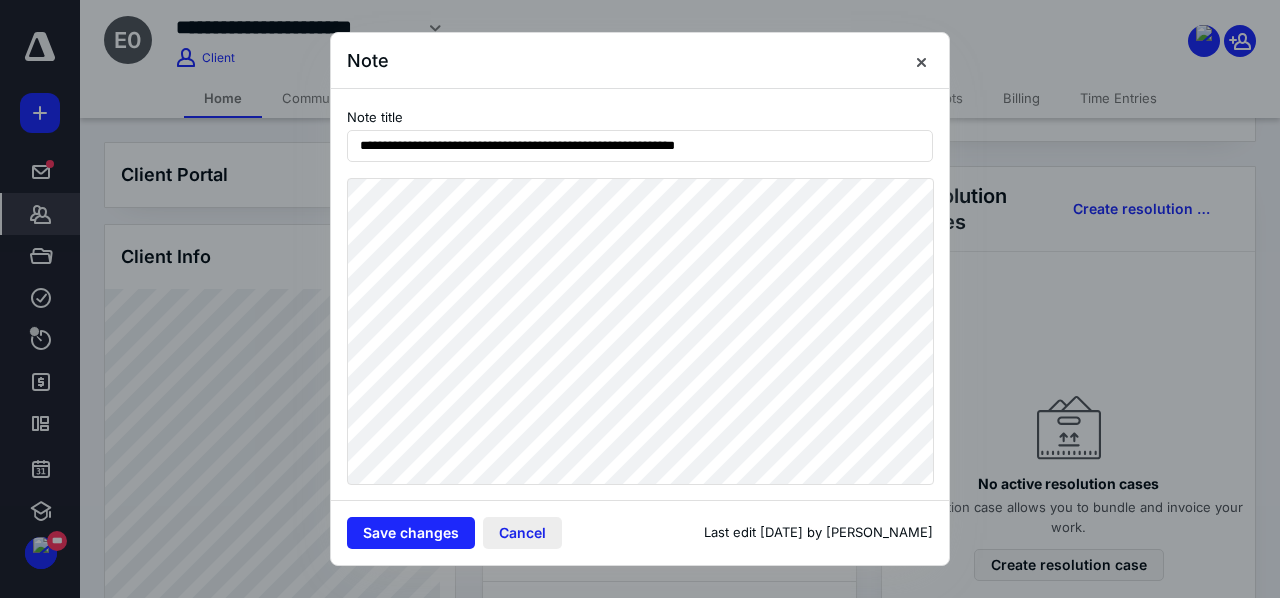 click on "Cancel" at bounding box center (522, 533) 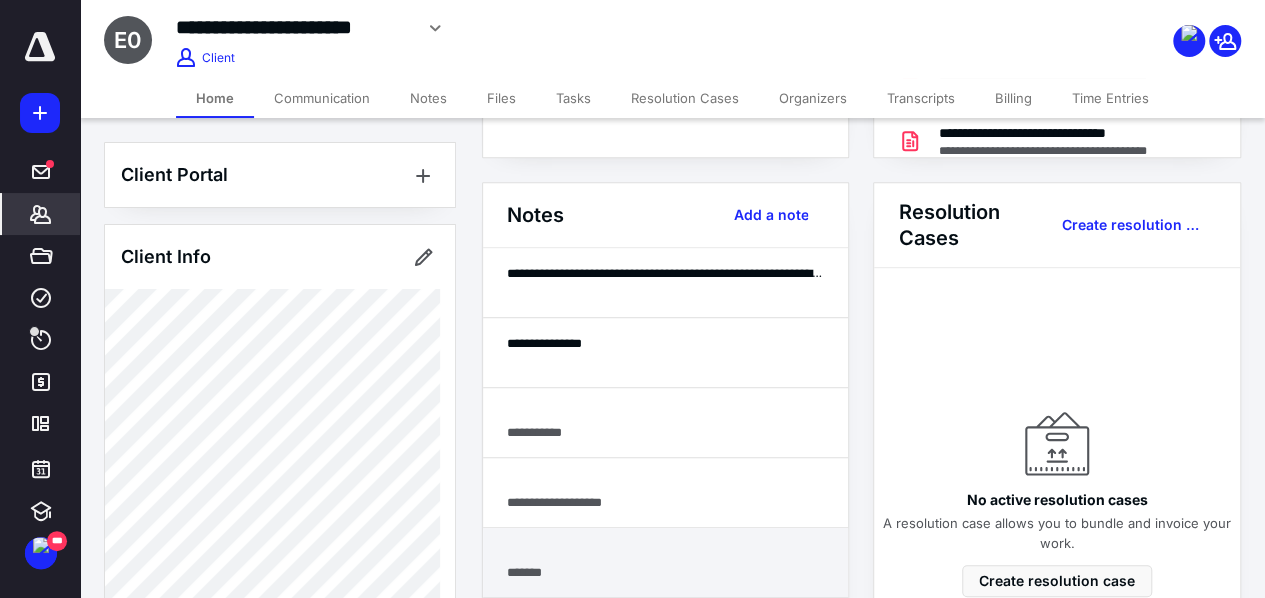 scroll, scrollTop: 0, scrollLeft: 0, axis: both 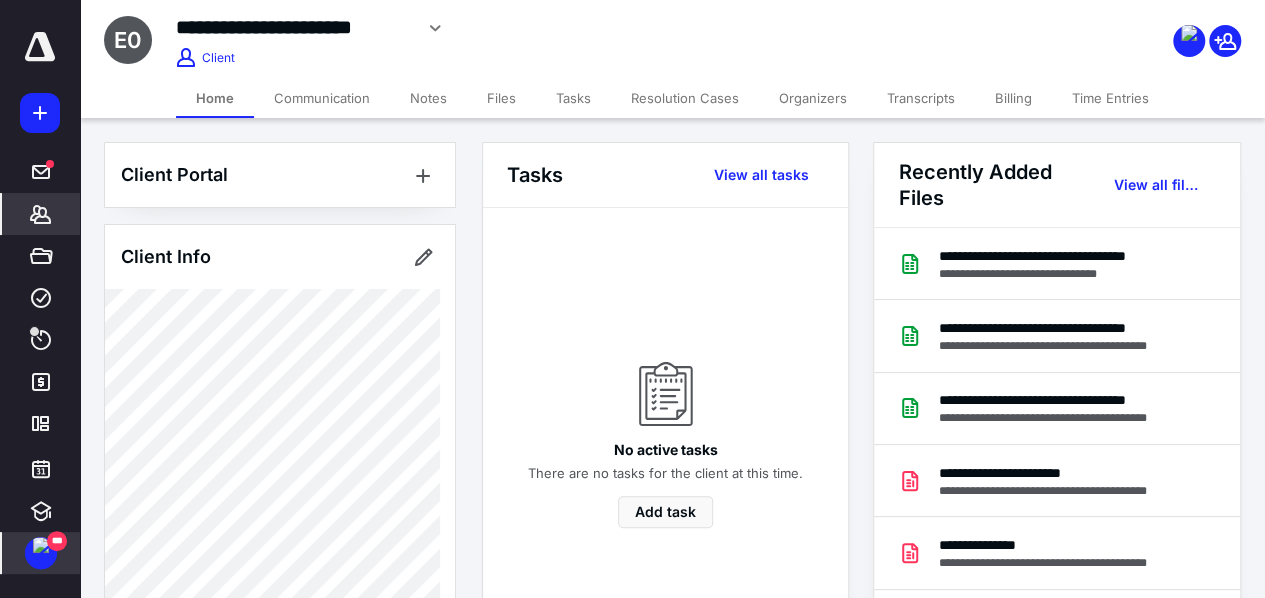 click at bounding box center (41, 545) 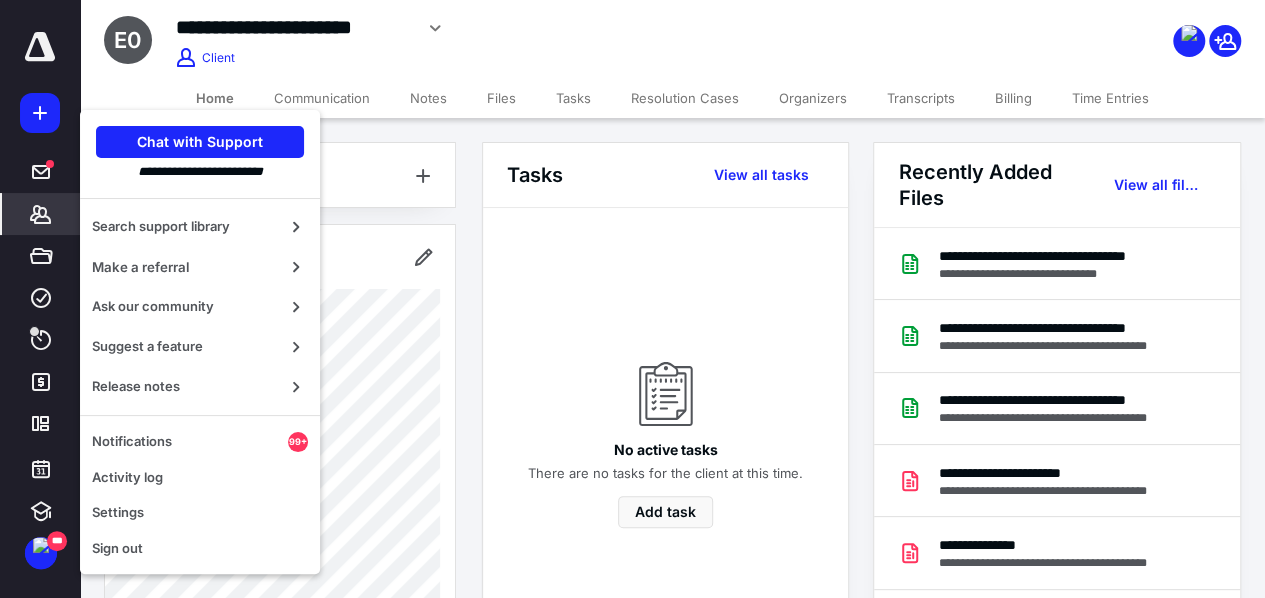 click on "Tasks View all tasks" at bounding box center (665, 175) 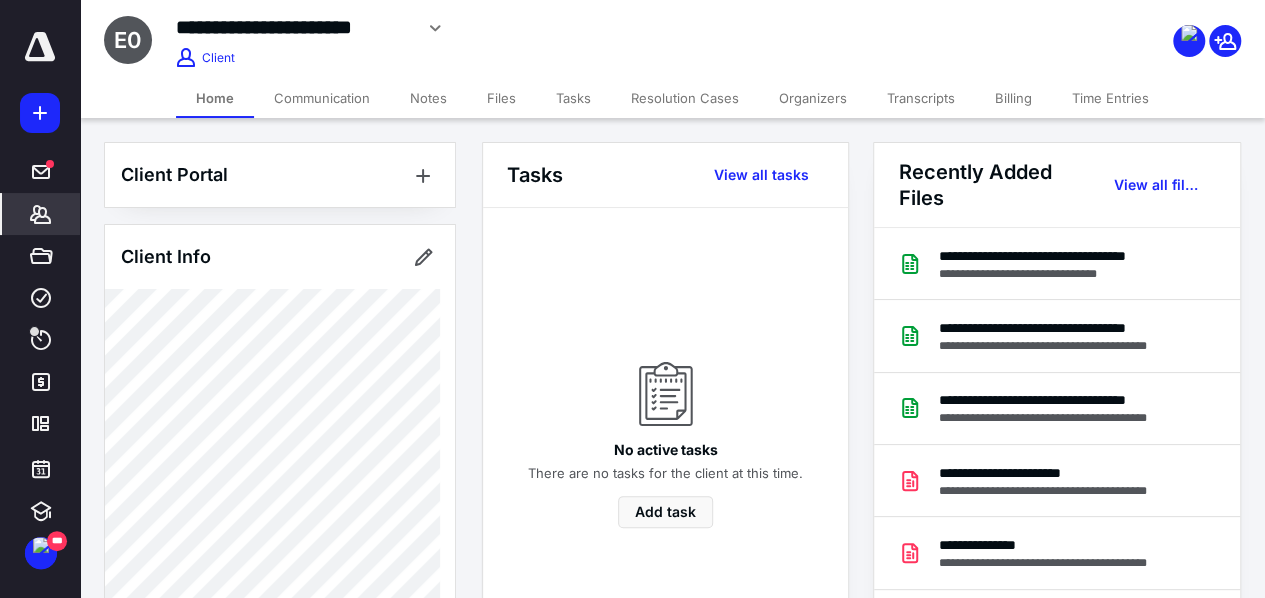 click on "Communication" at bounding box center [322, 98] 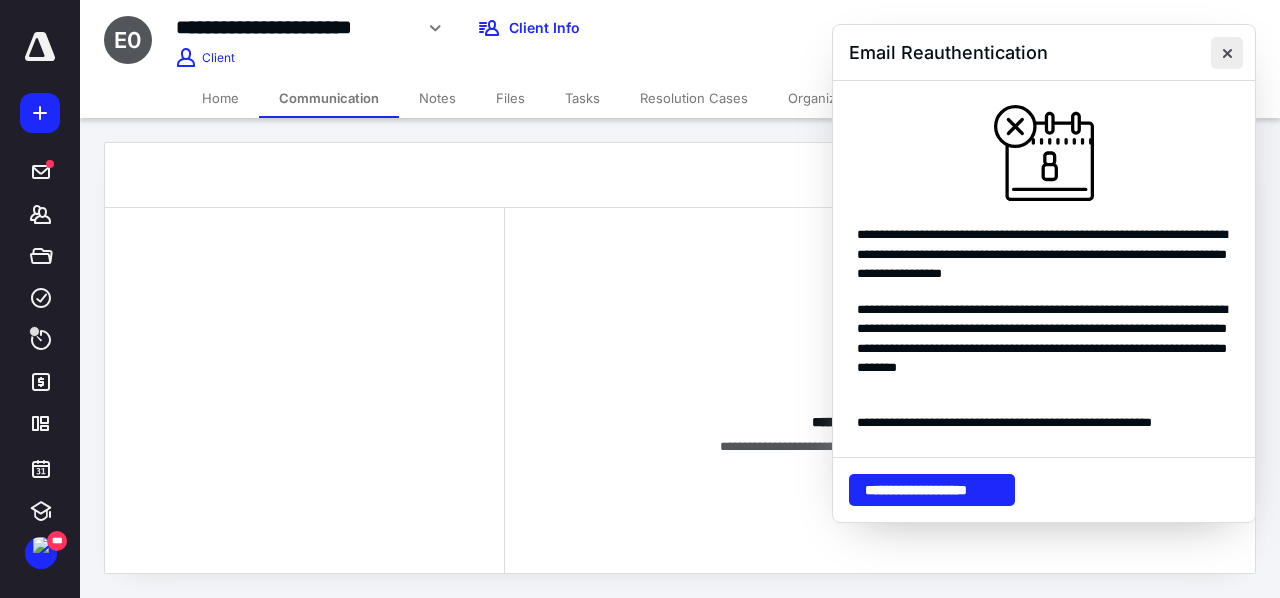 click at bounding box center [1227, 53] 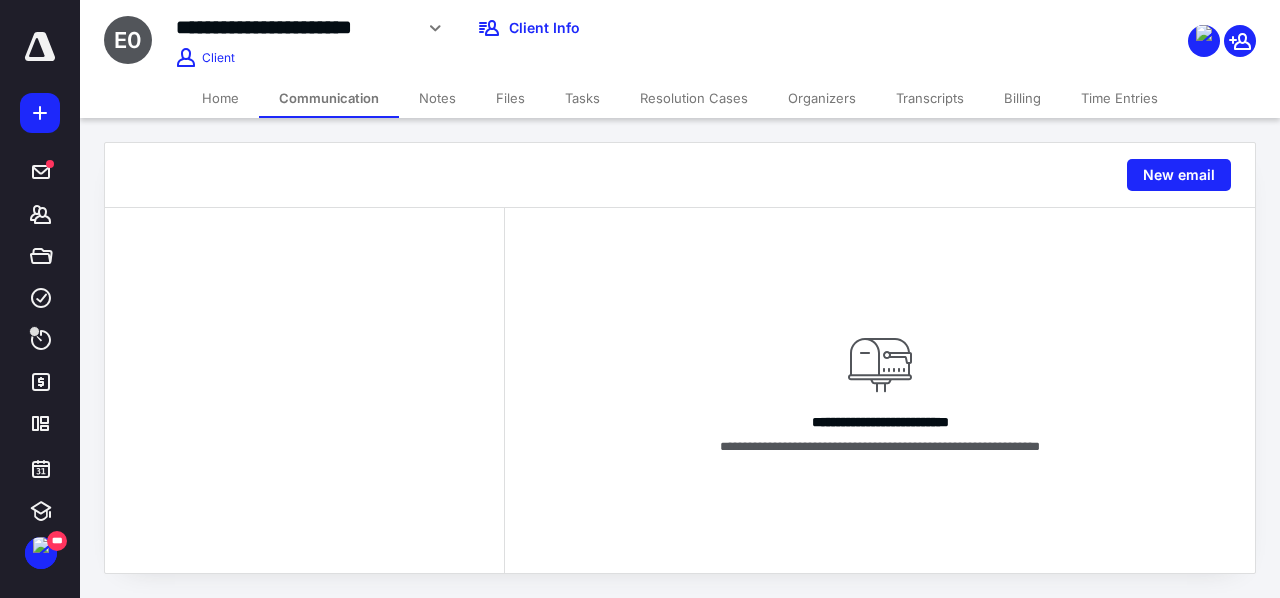 click on "Notes" at bounding box center [437, 98] 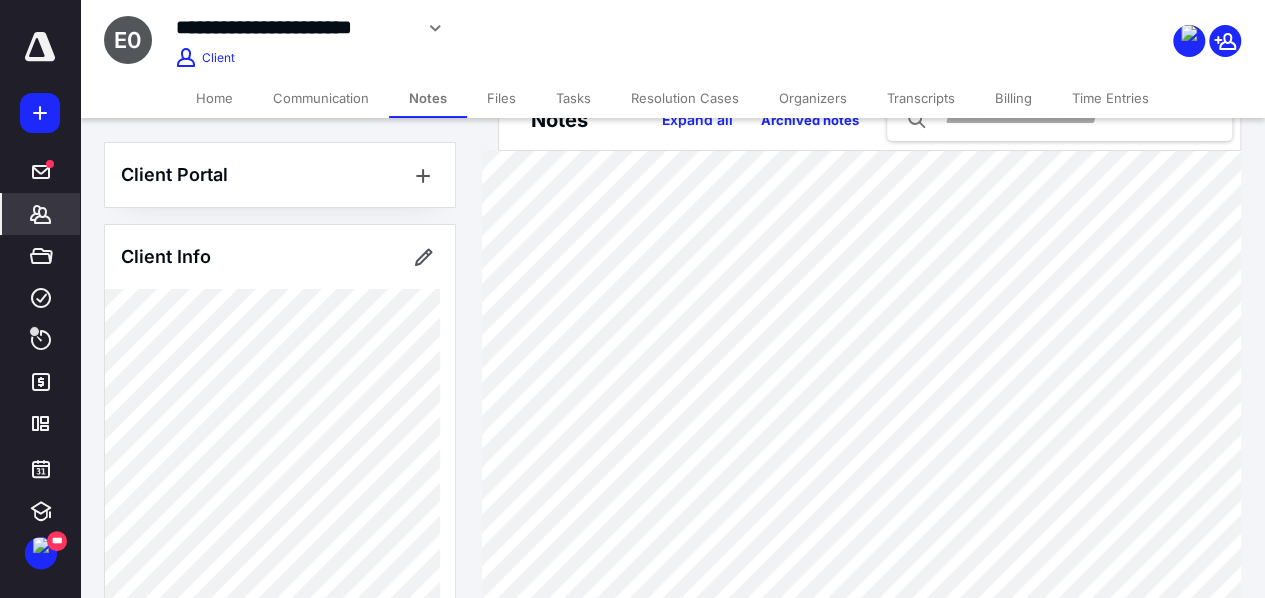 scroll, scrollTop: 100, scrollLeft: 0, axis: vertical 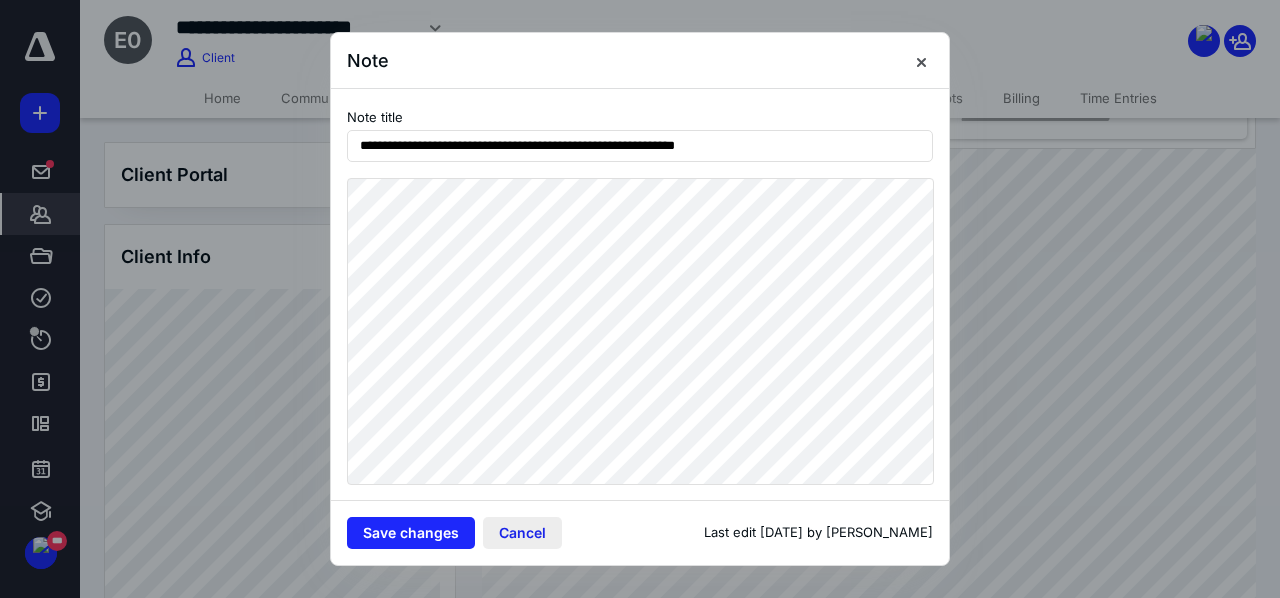 click on "Cancel" at bounding box center (522, 533) 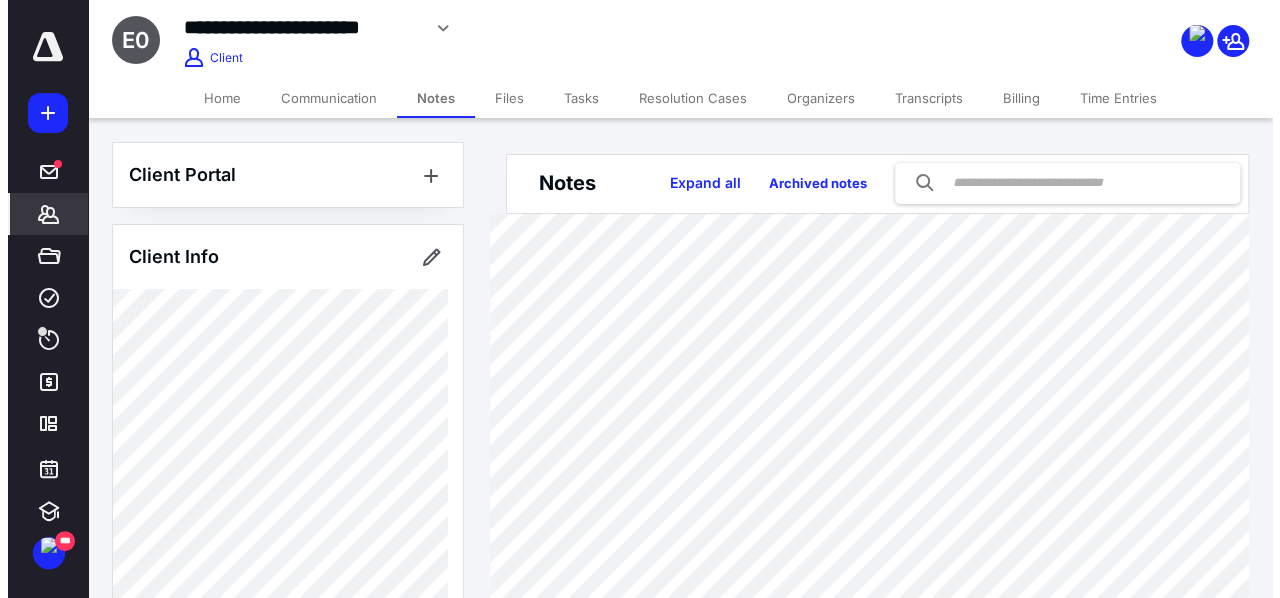scroll, scrollTop: 0, scrollLeft: 0, axis: both 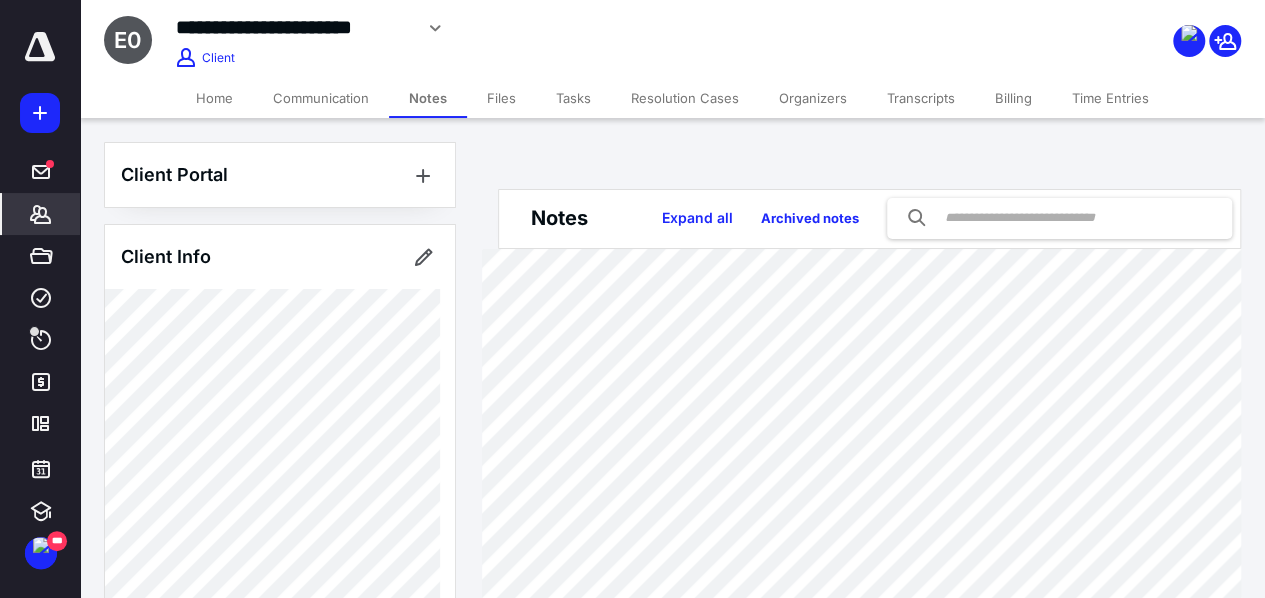 click on "Files" at bounding box center (501, 98) 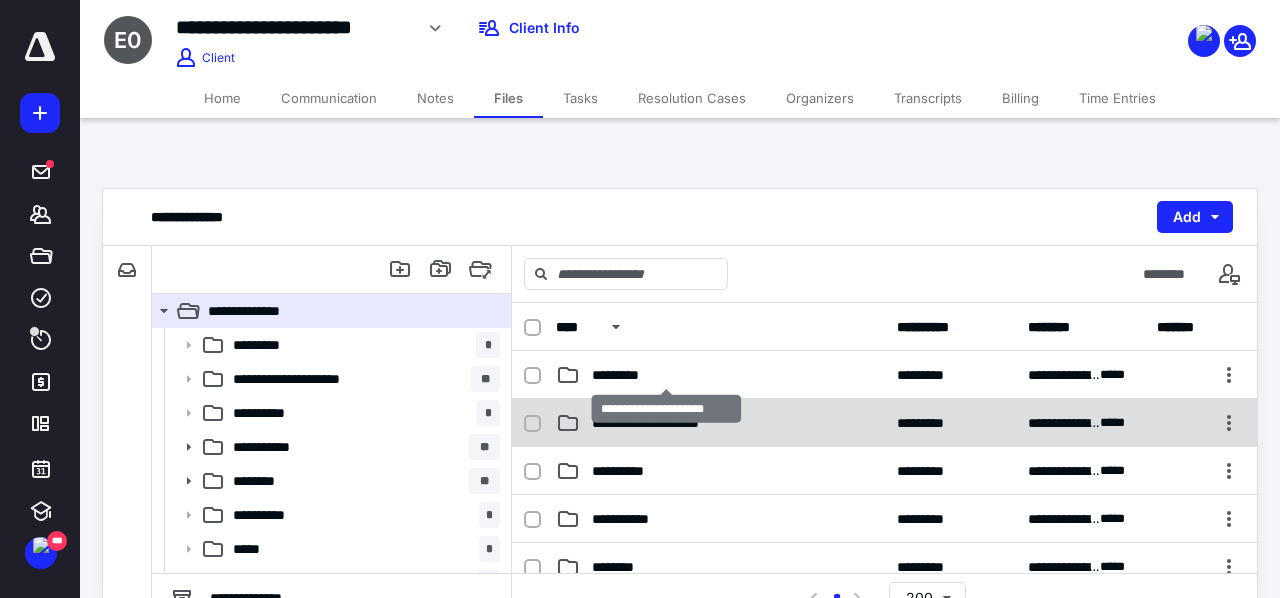 click on "**********" at bounding box center [667, 423] 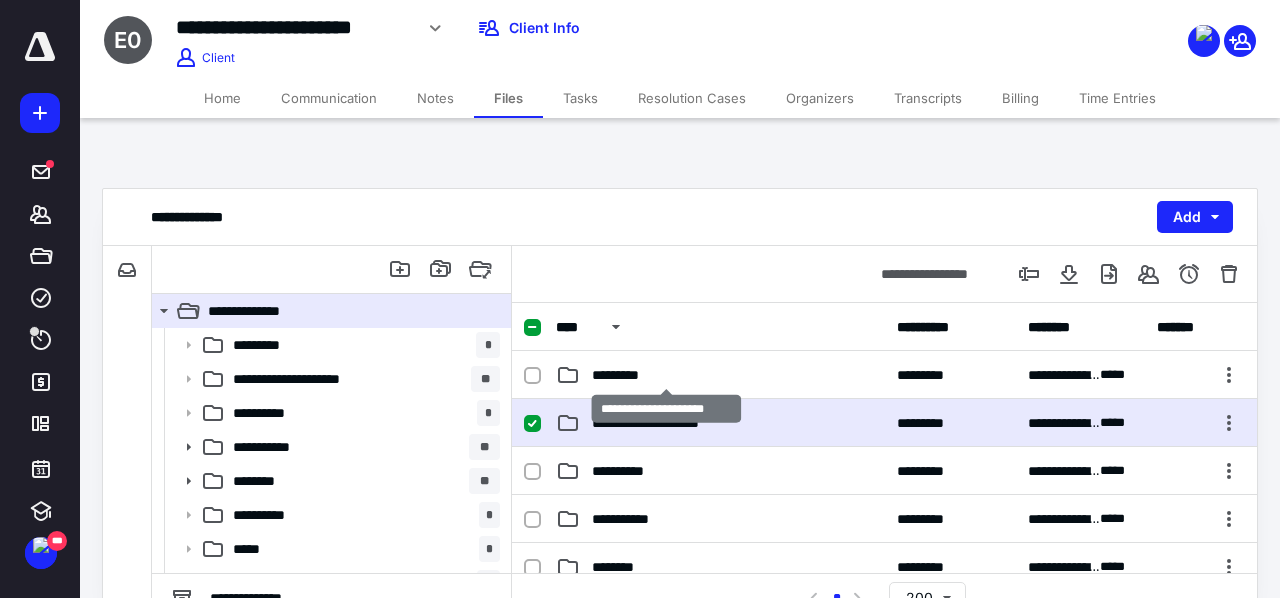 click on "**********" at bounding box center [667, 423] 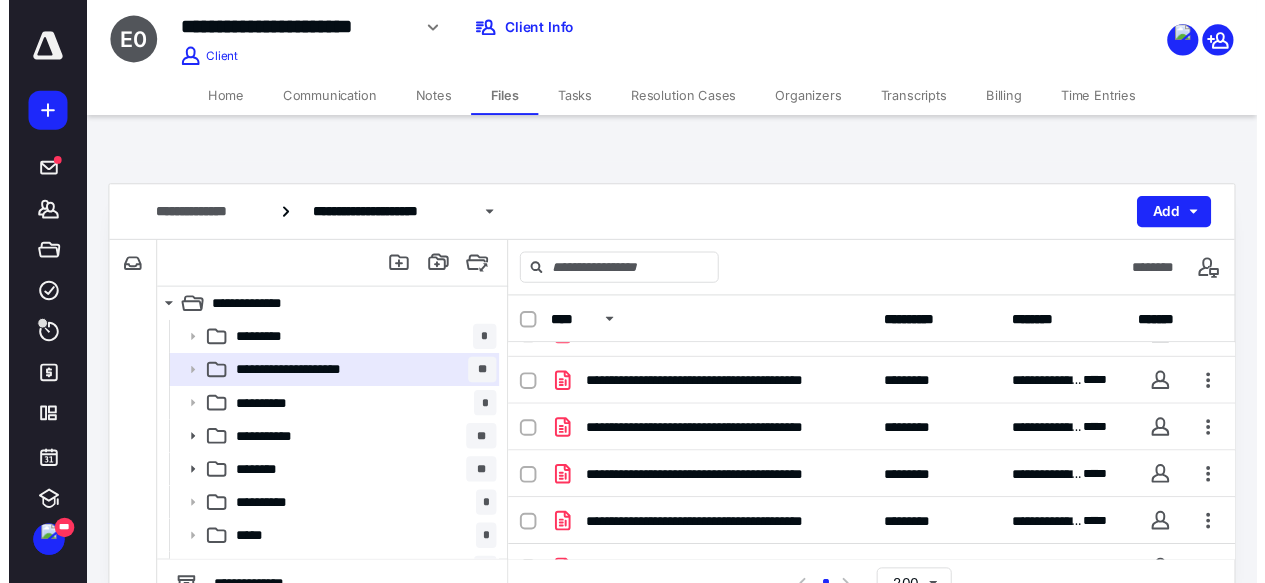 scroll, scrollTop: 0, scrollLeft: 0, axis: both 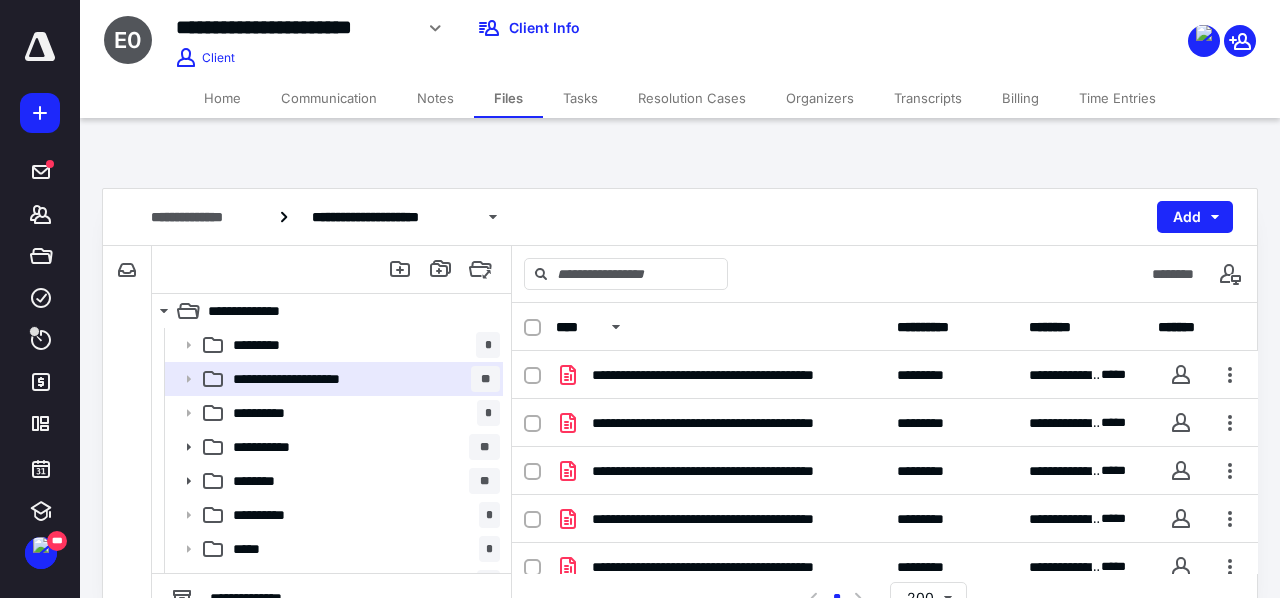 click on "Transcripts" at bounding box center (928, 98) 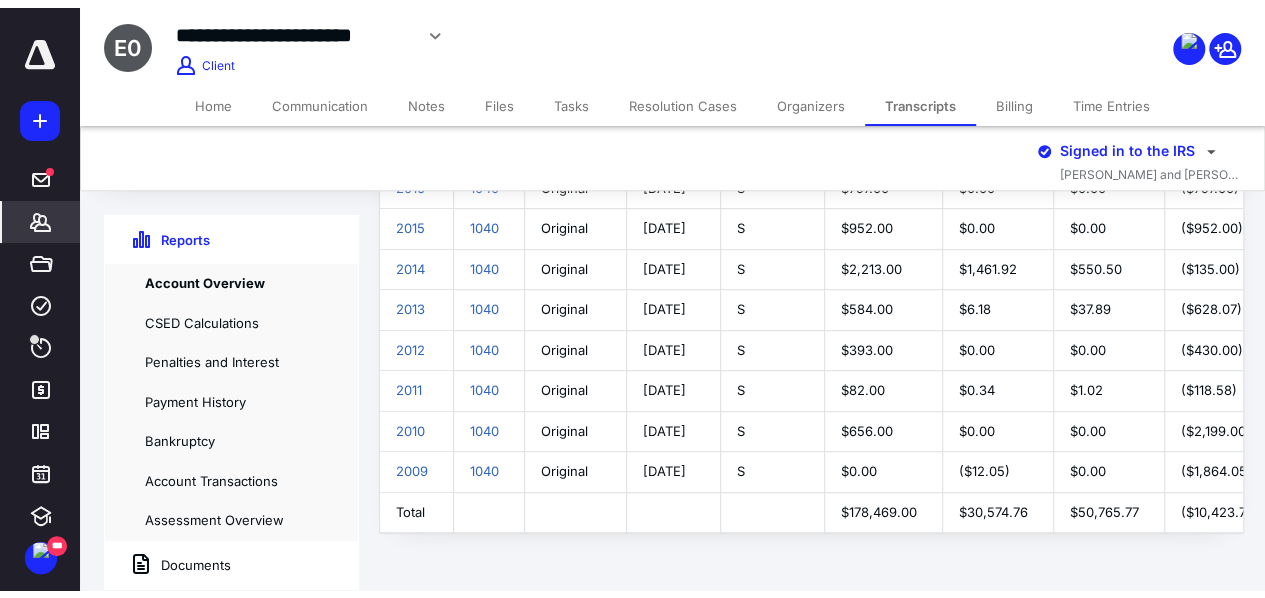 scroll, scrollTop: 0, scrollLeft: 0, axis: both 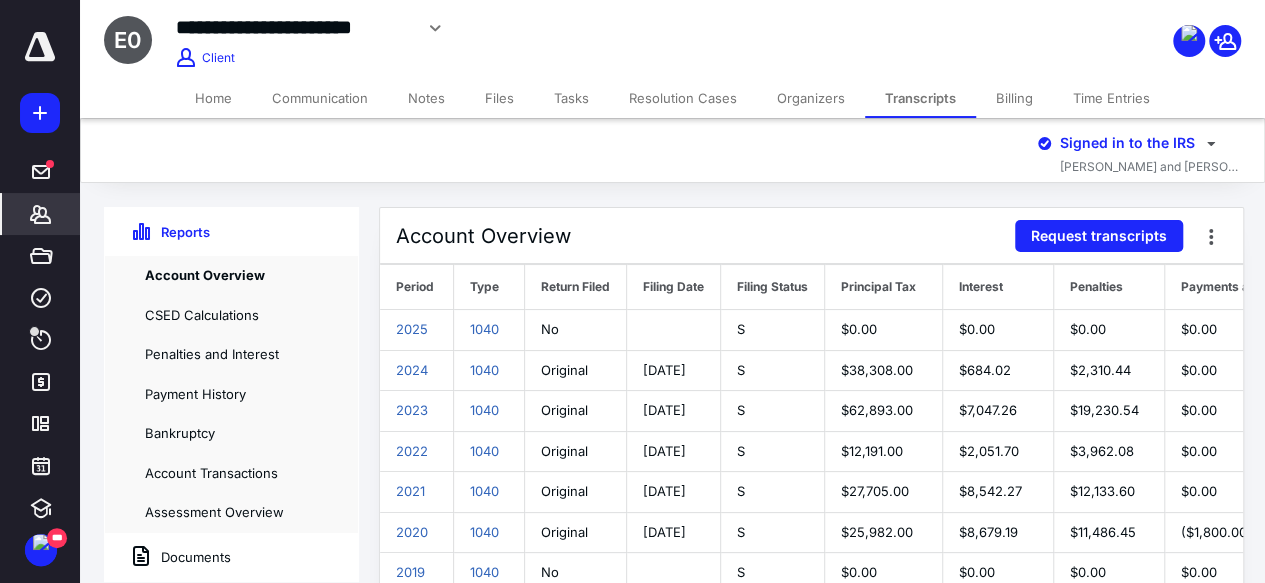 click on "Home" at bounding box center [213, 98] 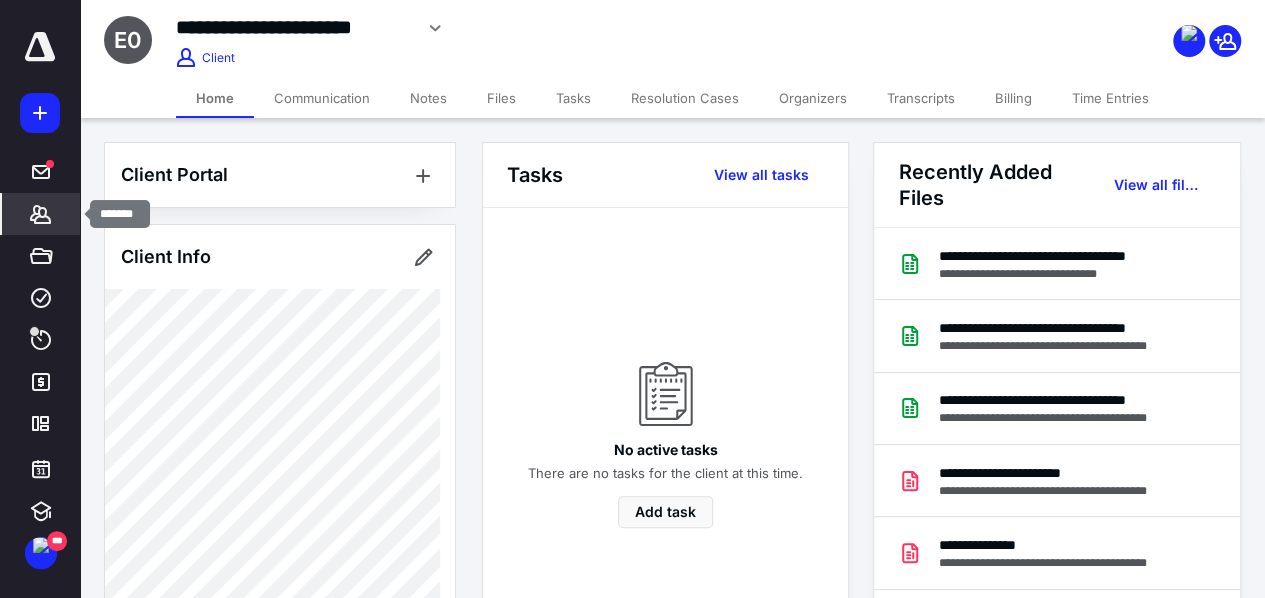 click 